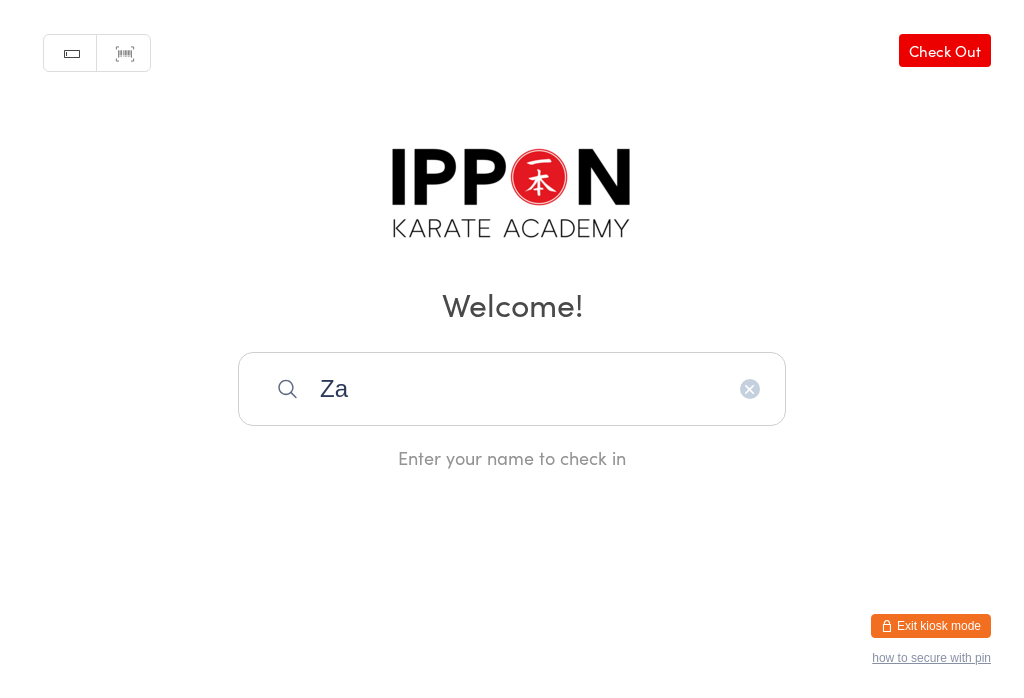 scroll, scrollTop: 360, scrollLeft: 0, axis: vertical 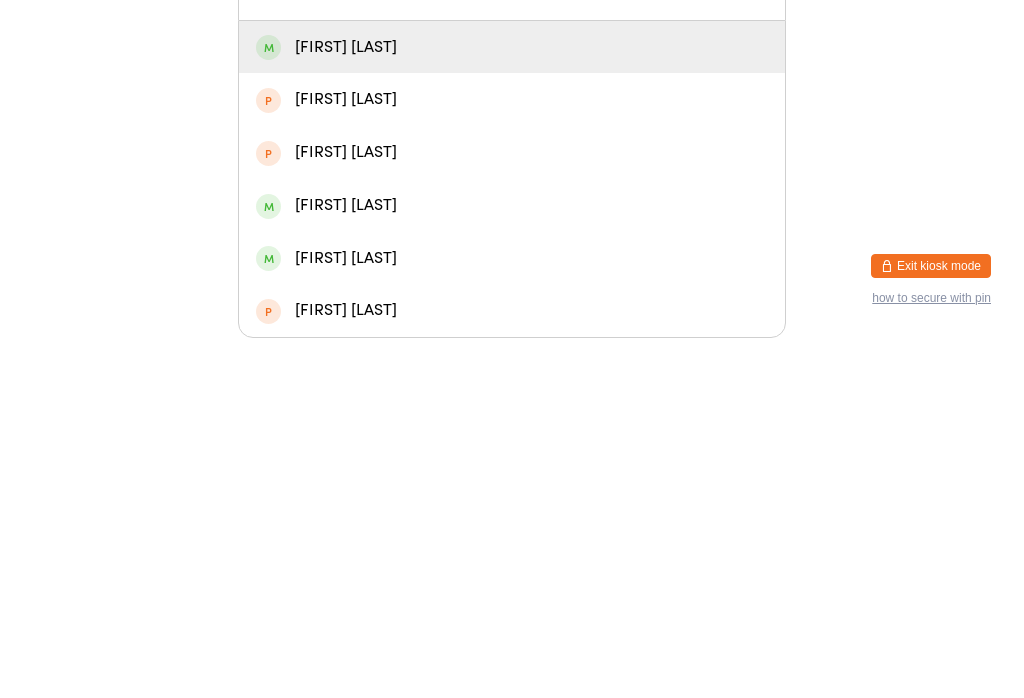 type on "[FIRST]" 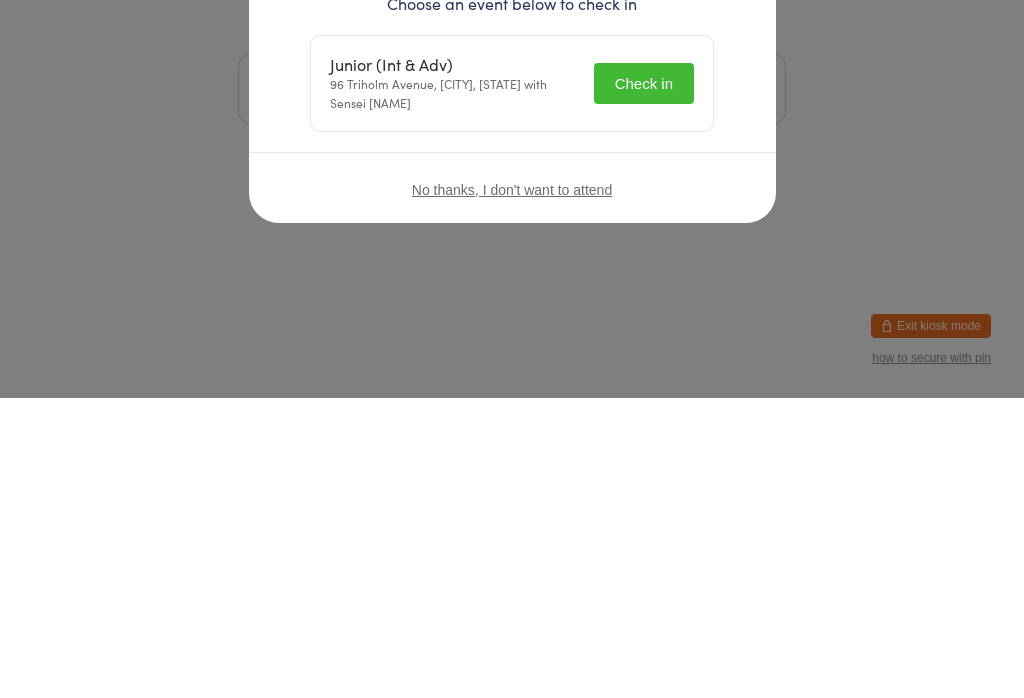click on "Welcome, [FIRST] [LAST]! Choose an event below to check in Junior (Int & Adv) 96 Triholm Avenue, [CITY], [STATE] with Sensei [NAME] Check in No thanks, I don't want to attend" at bounding box center [512, 349] 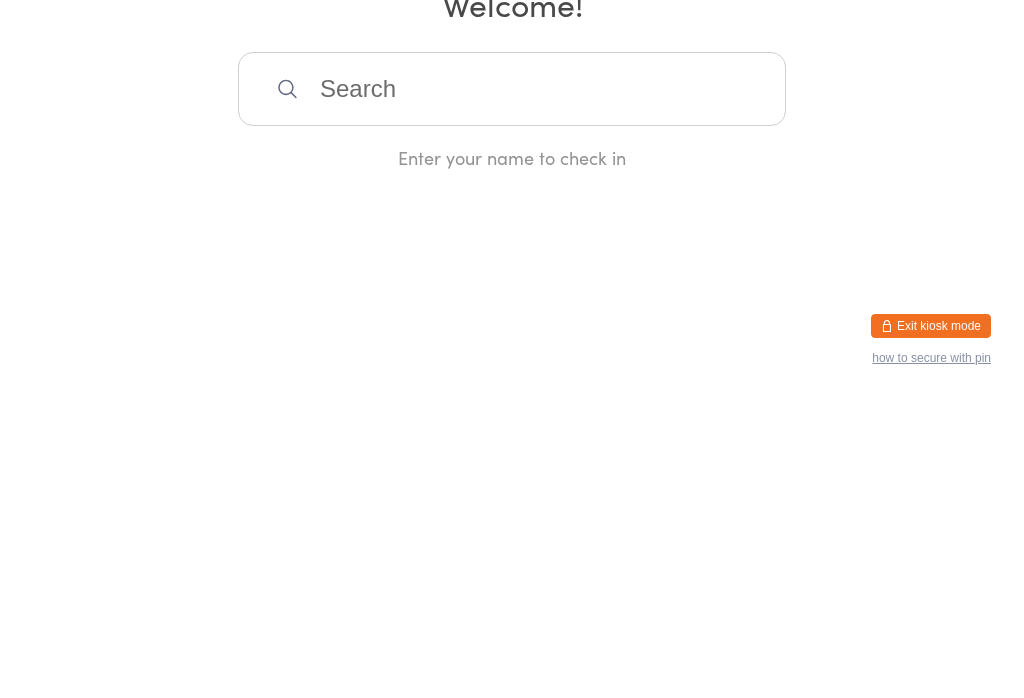 click at bounding box center (512, 389) 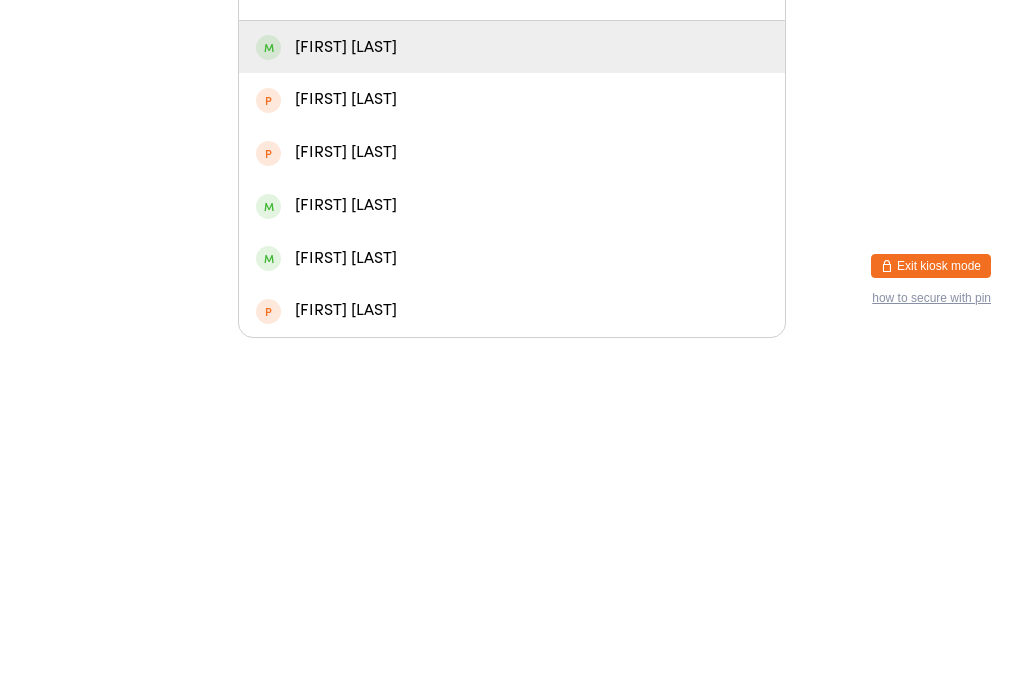 type on "[FIRST]" 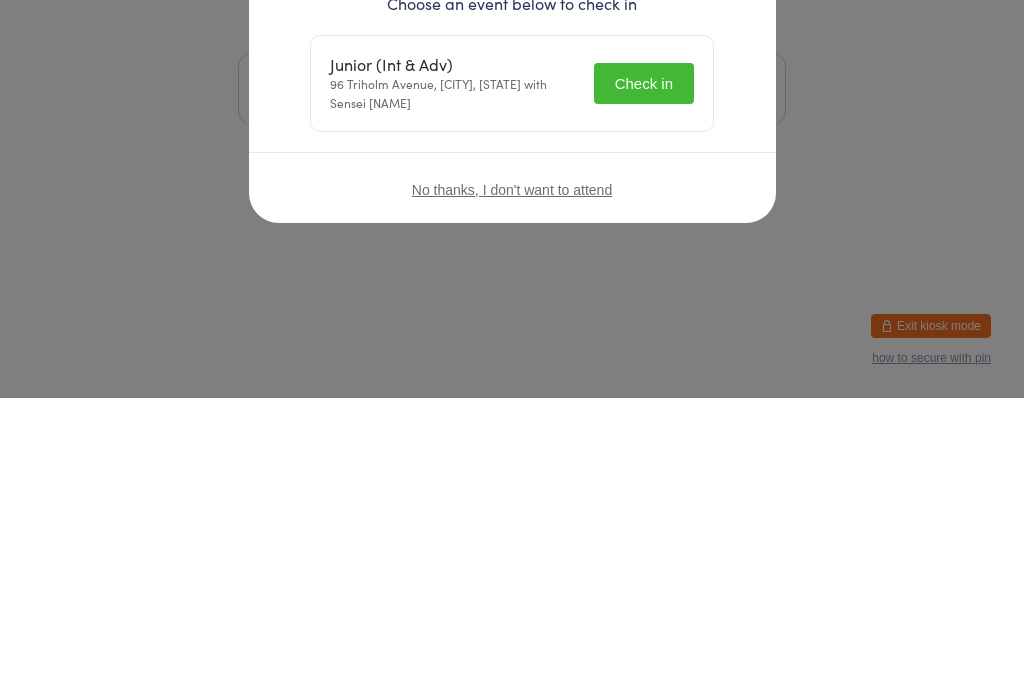 click on "Welcome, [FIRST] [LAST]! Choose an event below to check in Junior (Int & Adv) 96 Triholm Avenue, [CITY], [STATE] with Sensei [NAME] Check in No thanks, I don't want to attend" at bounding box center [512, 349] 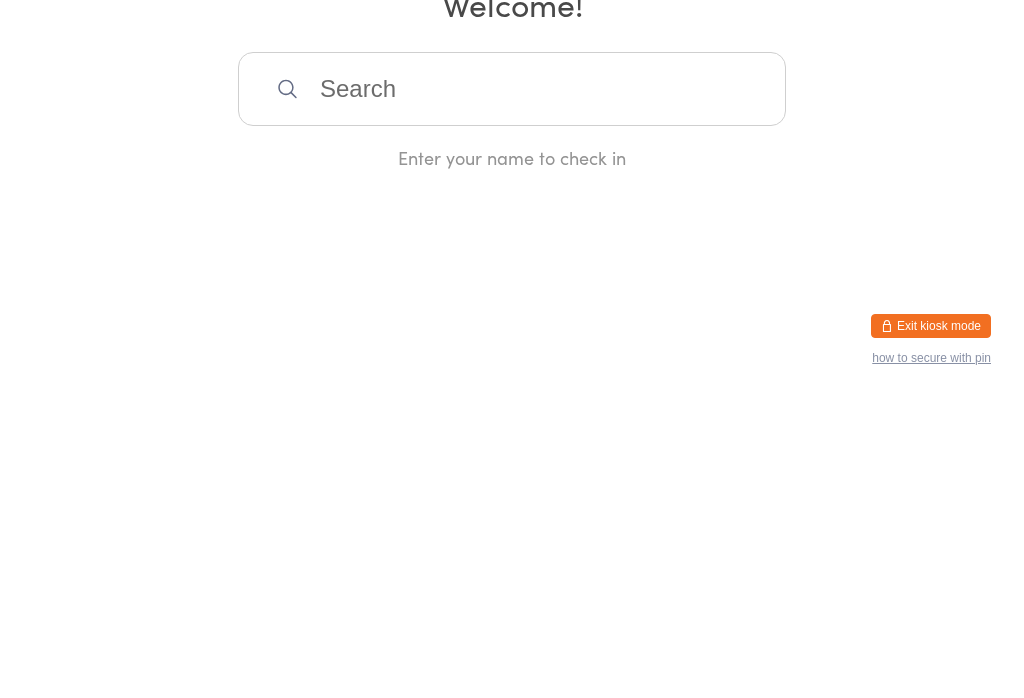 click on "You have now entered Kiosk Mode. Members will be able to check themselves in using the search field below. Click "Exit kiosk mode" below to exit Kiosk Mode at any time. Checked in successfully. Manual search Scanner input Check Out Welcome! Enter your name to check in Exit kiosk mode how to secure with pin" at bounding box center (512, 349) 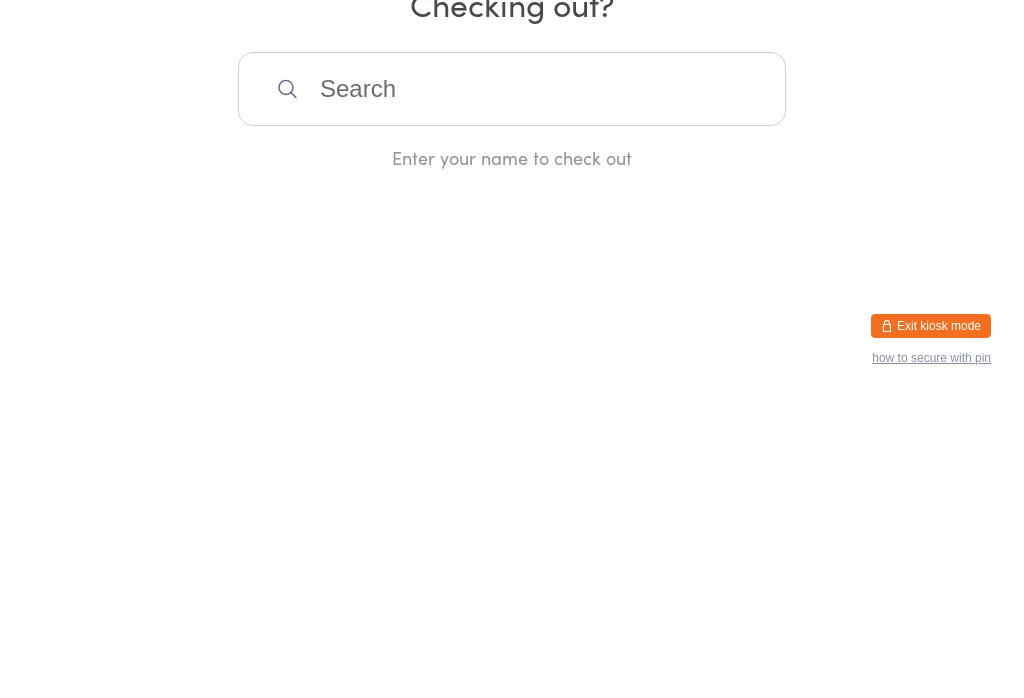 click on "Check In" at bounding box center [951, 50] 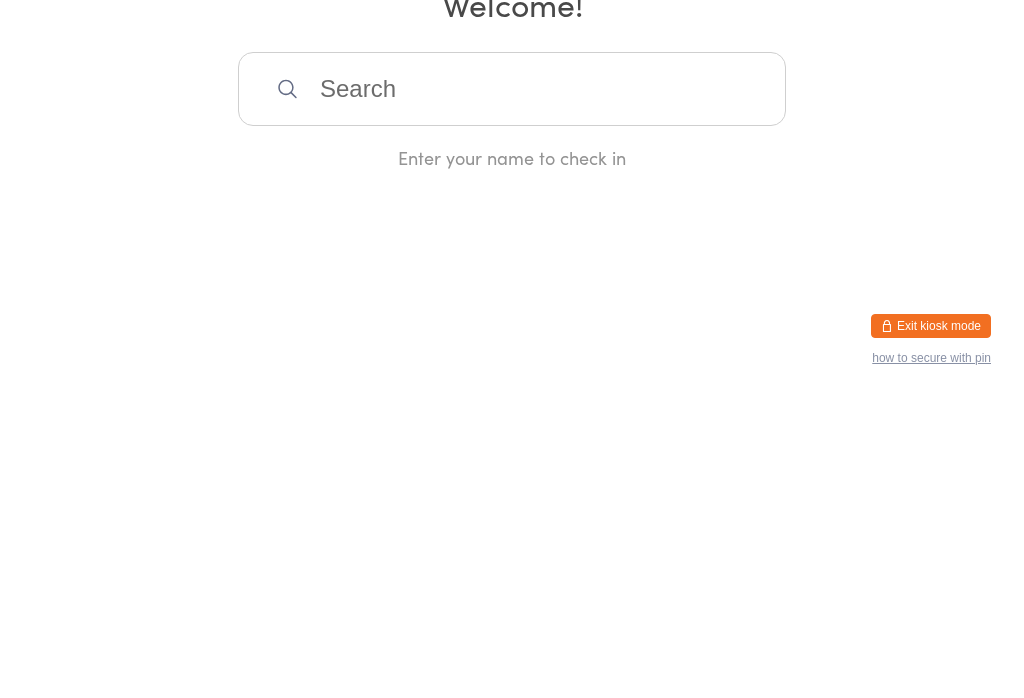 click at bounding box center [512, 389] 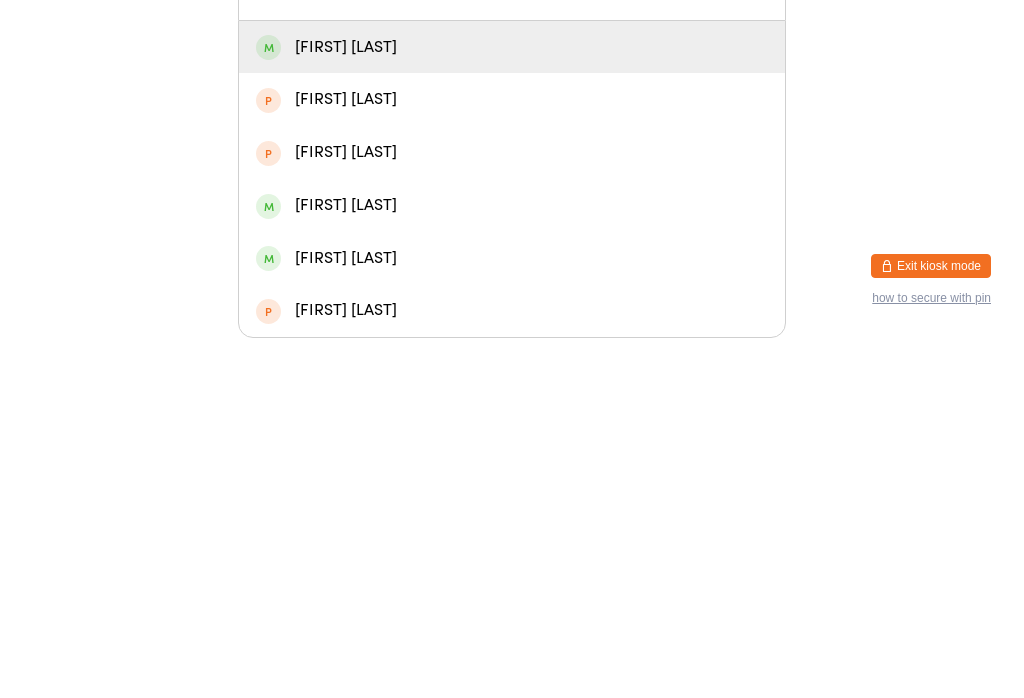 type on "[FIRST]" 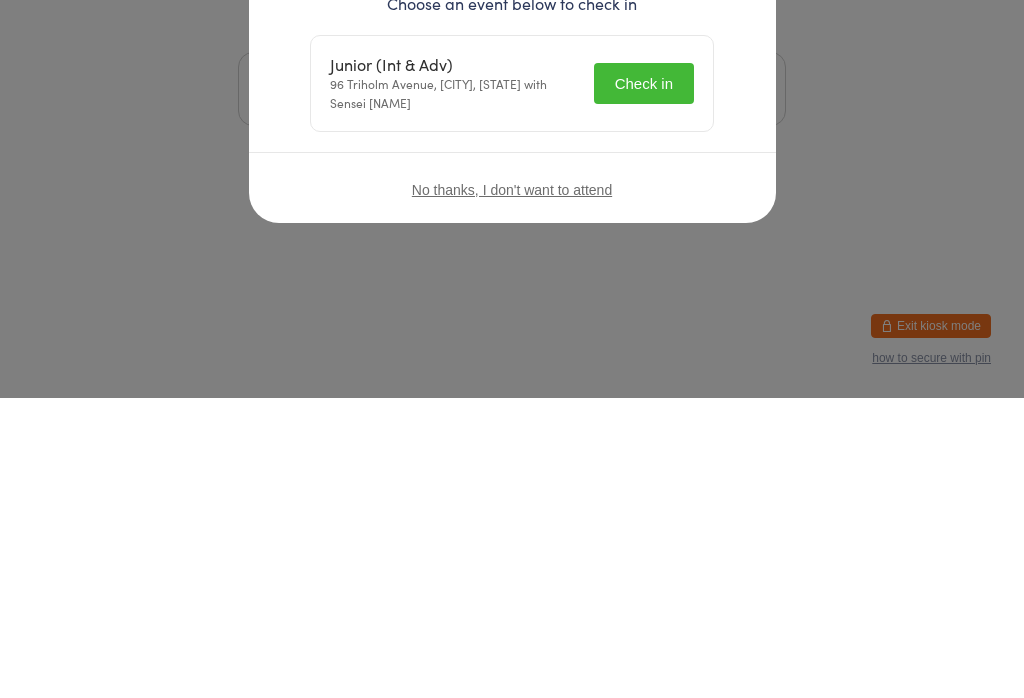 click on "Welcome, [FIRST] [LAST]! Choose an event below to check in Junior (Int & Adv) 96 Triholm Avenue, [CITY], [STATE] with Sensei [NAME] Check in No thanks, I don't want to attend" at bounding box center [512, 349] 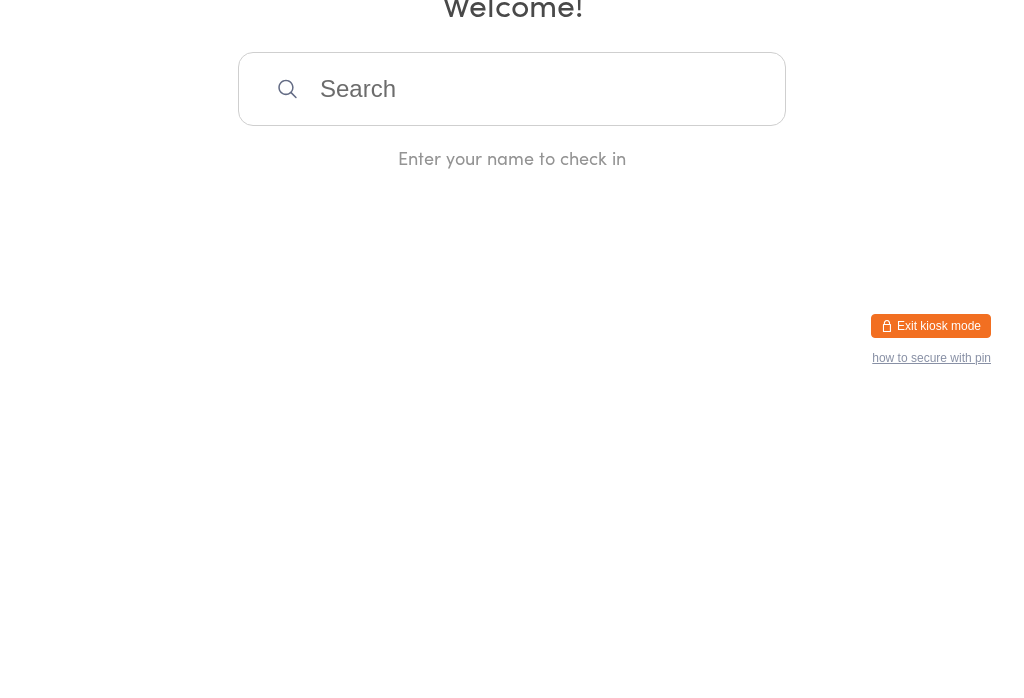 click on "You have now entered Kiosk Mode. Members will be able to check themselves in using the search field below. Click "Exit kiosk mode" below to exit Kiosk Mode at any time. Checked in successfully. Manual search Scanner input Check Out Welcome! Enter your name to check in Exit kiosk mode how to secure with pin" at bounding box center (512, 349) 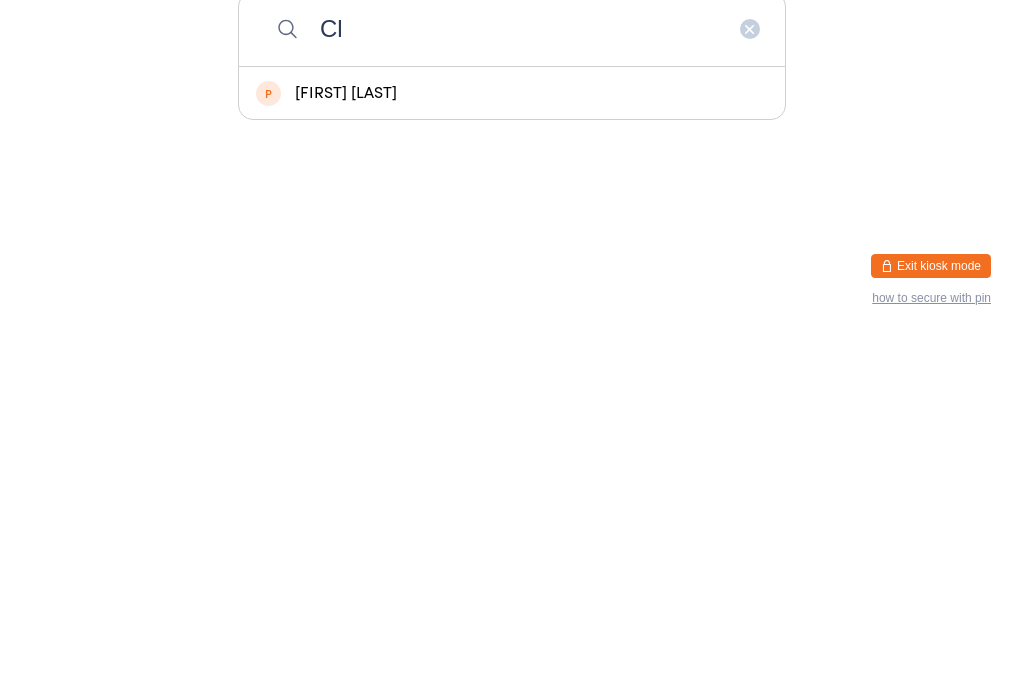 type on "C" 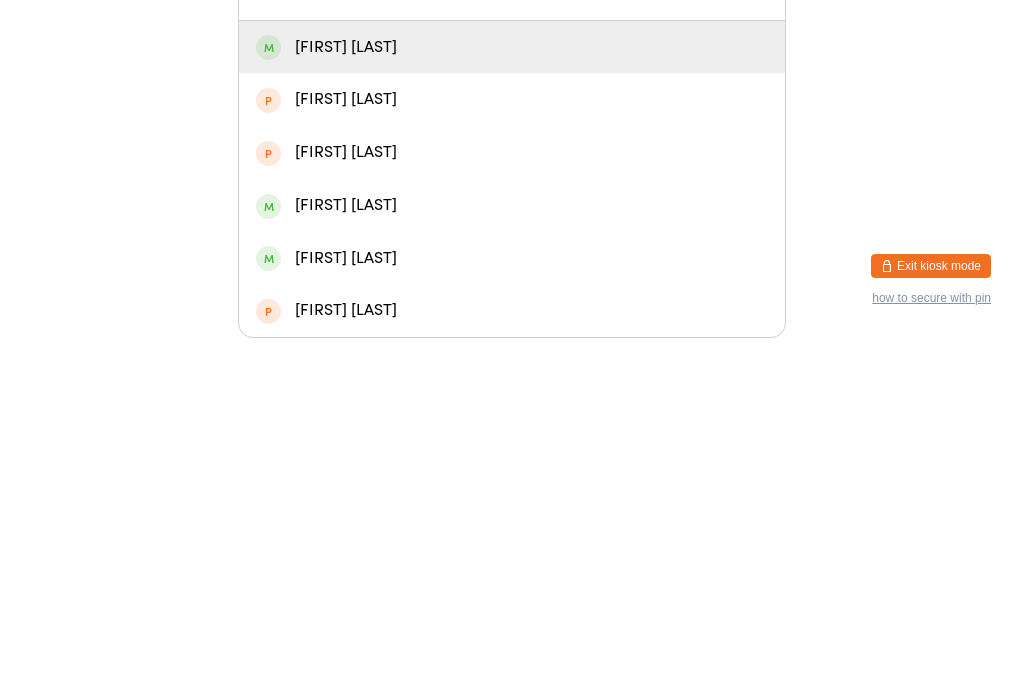type on "[FIRST]" 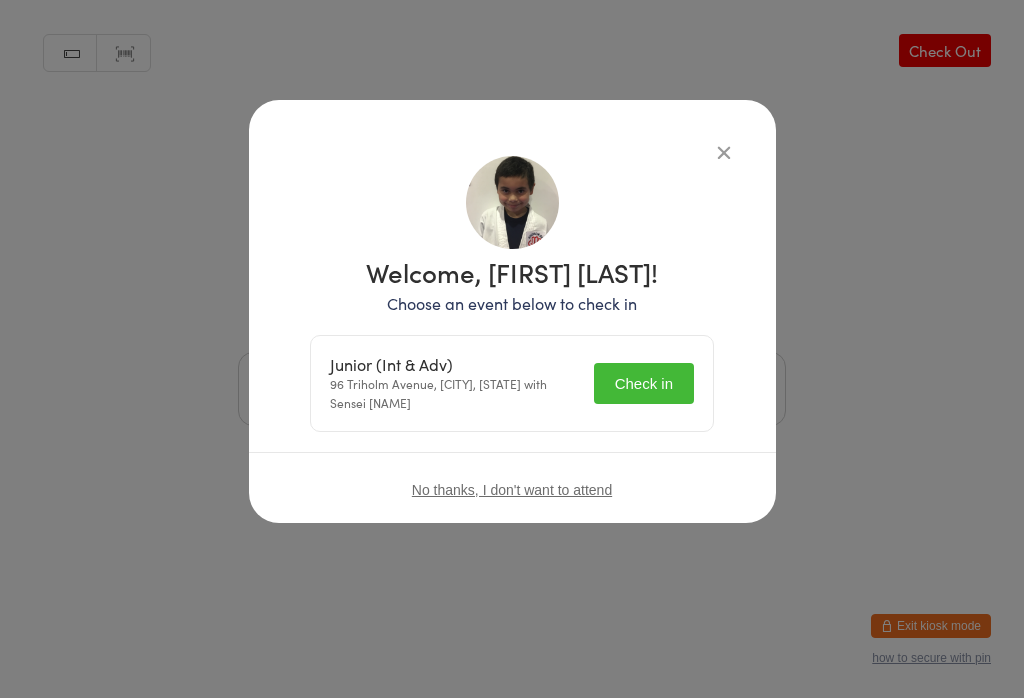 click on "Check in" at bounding box center (644, 383) 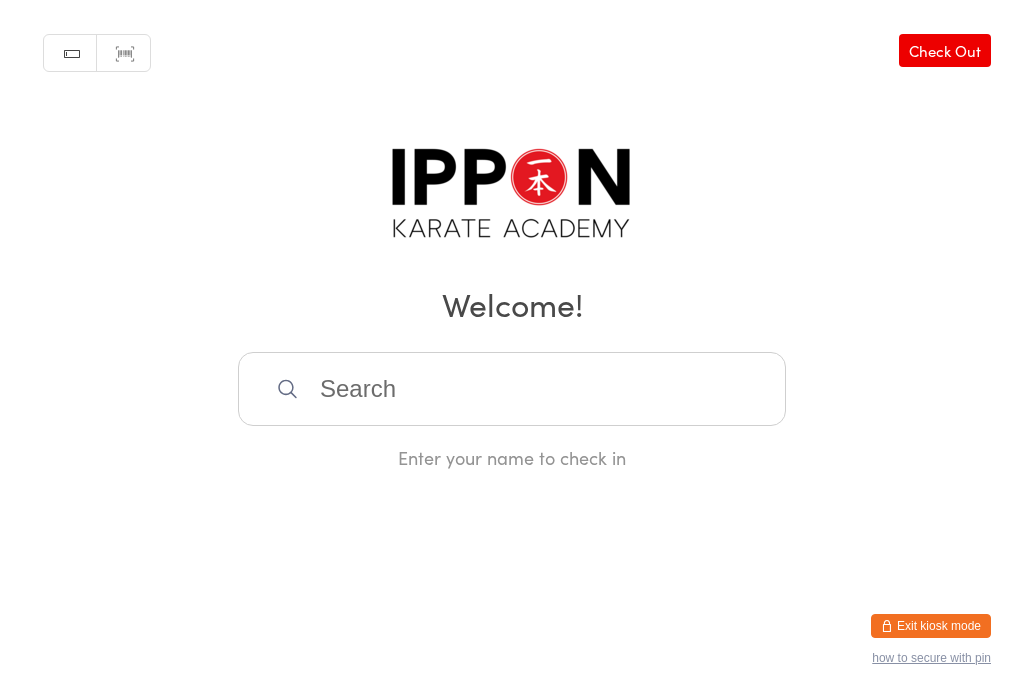 click on "Enter your name to check in" at bounding box center [512, 411] 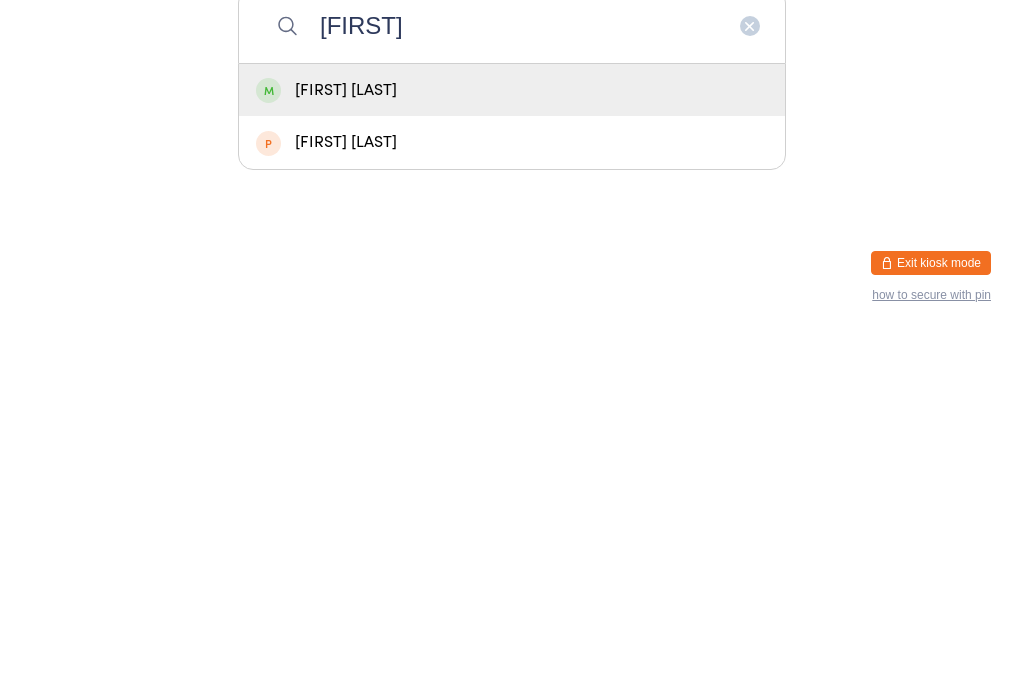 type on "[FIRST]" 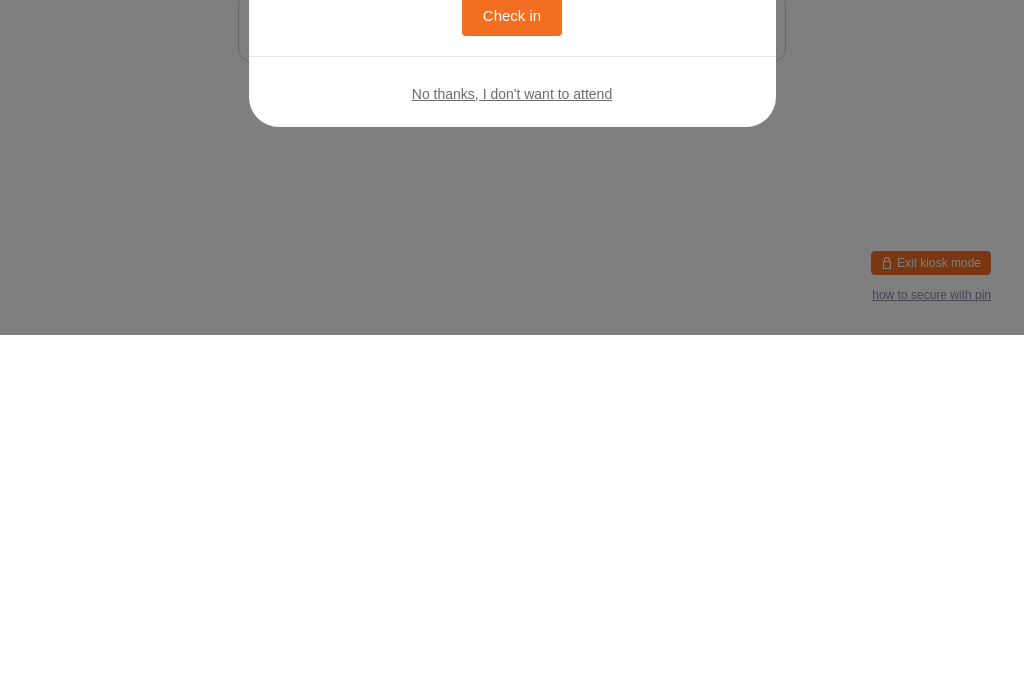 click on "Check in" at bounding box center [512, 378] 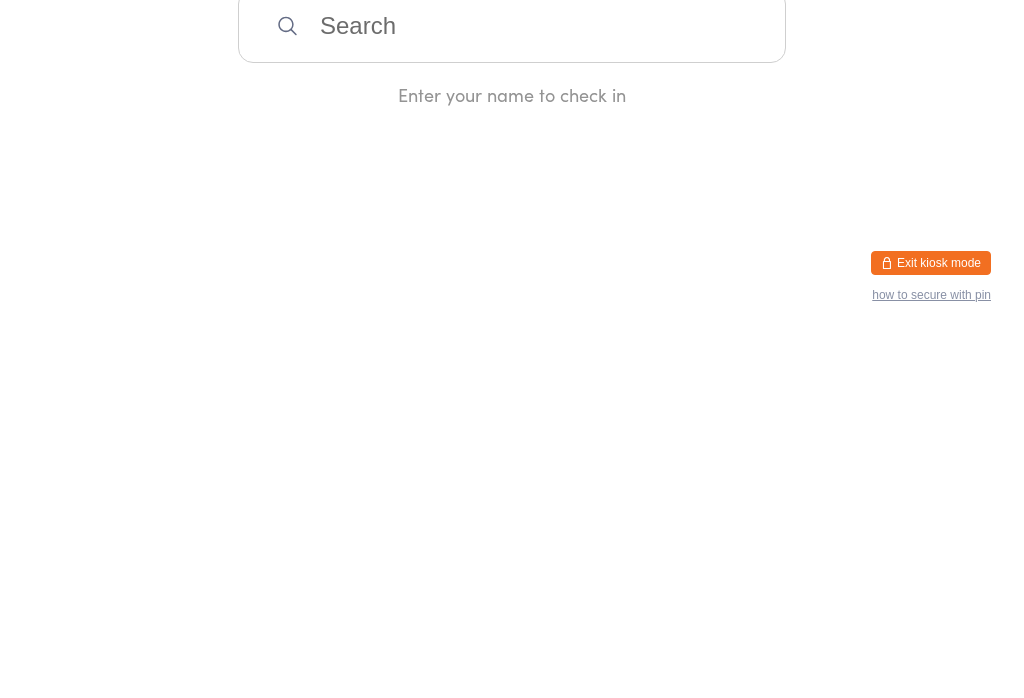 click on "Manual search Scanner input Check Out Welcome! Enter your name to check in" at bounding box center [512, 235] 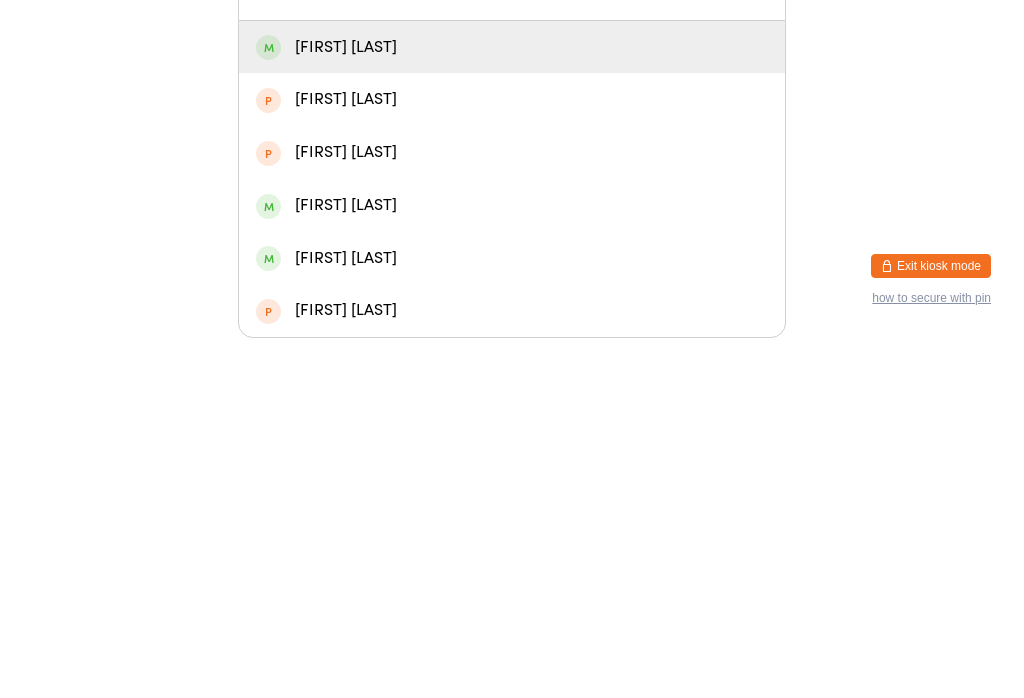 type on "Brandon" 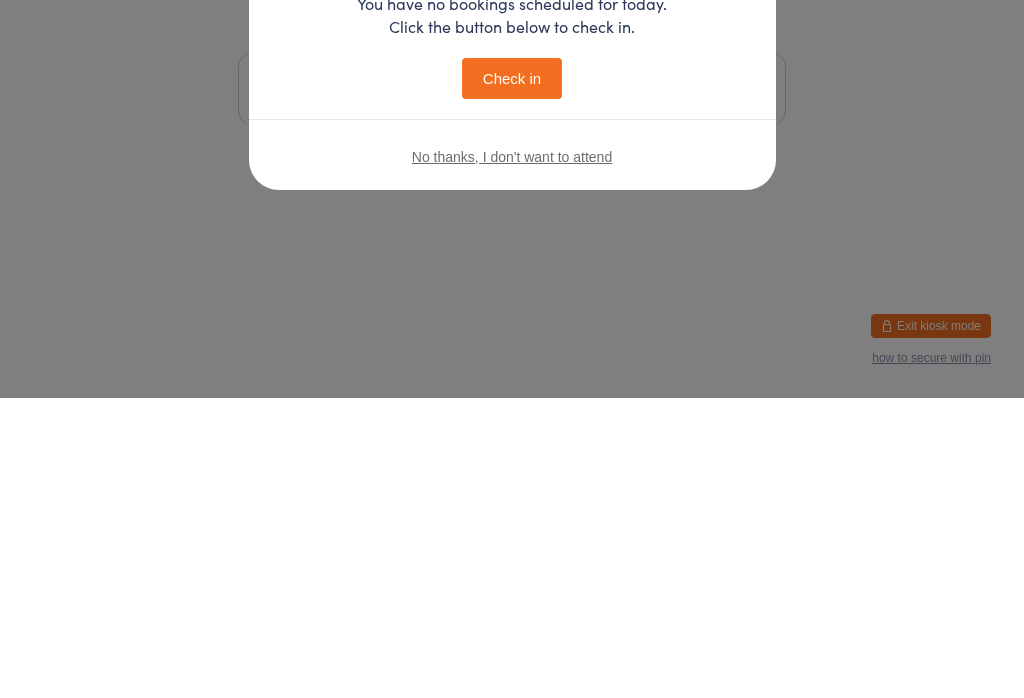 click on "Welcome, [FIRST]! You have no bookings scheduled for today. Click the button below to check in. Check in No thanks, I don't want to attend" at bounding box center [512, 349] 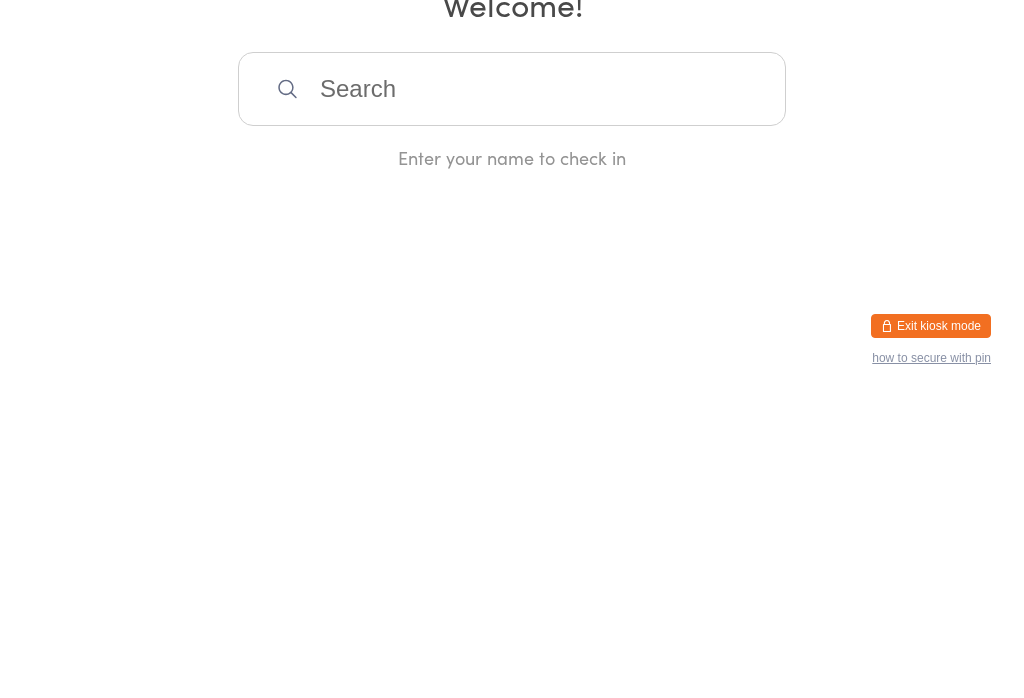 click at bounding box center [512, 389] 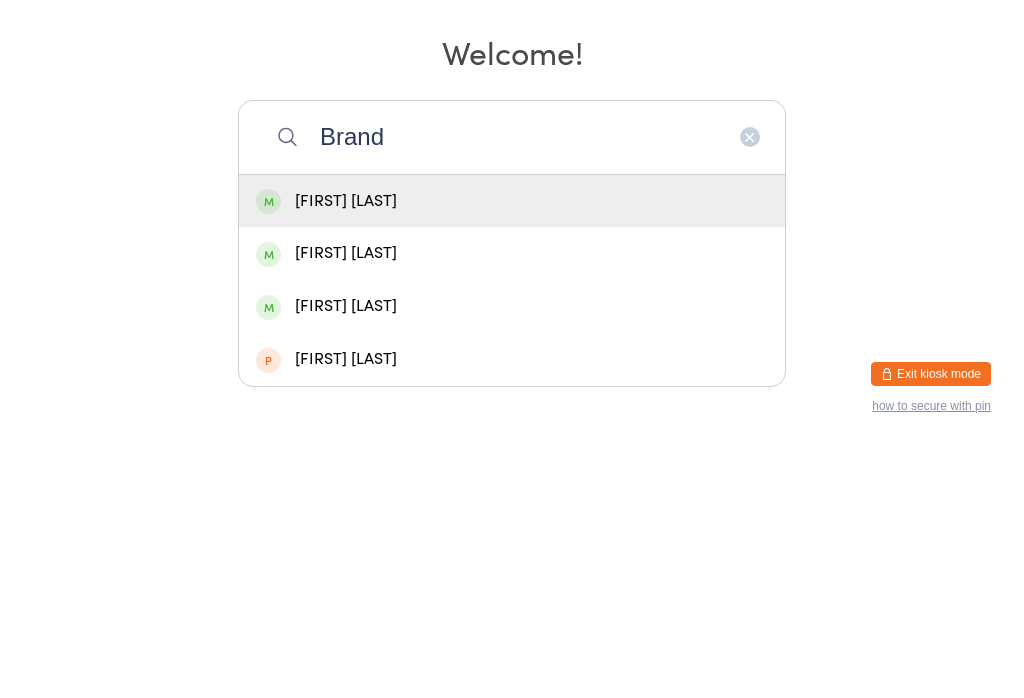 type on "Brand" 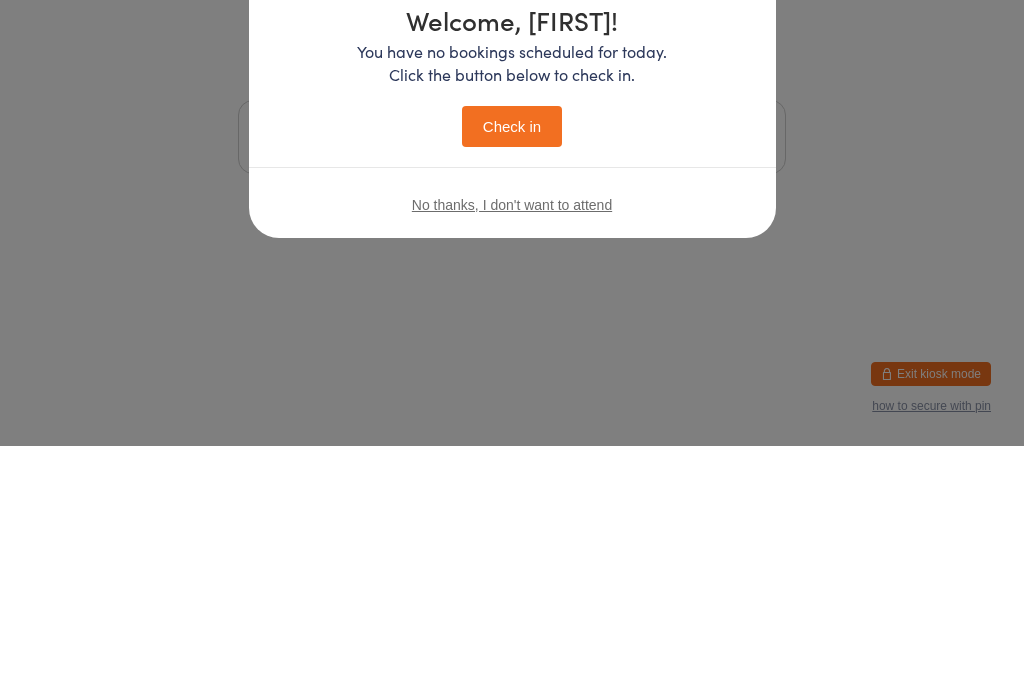 click on "Check in" at bounding box center (512, 378) 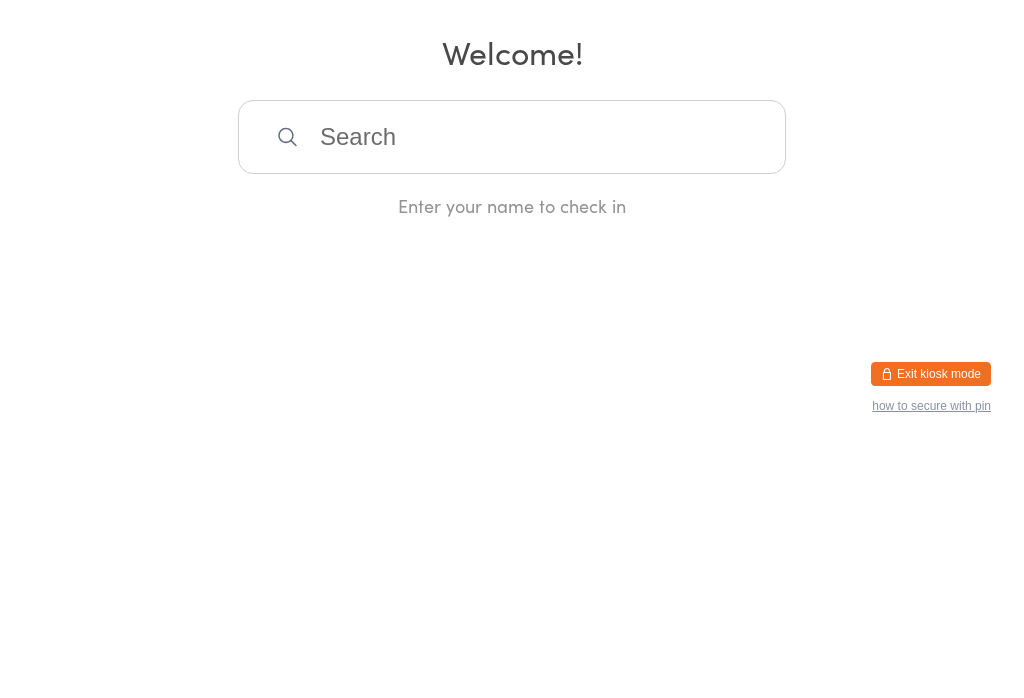 click at bounding box center (512, 389) 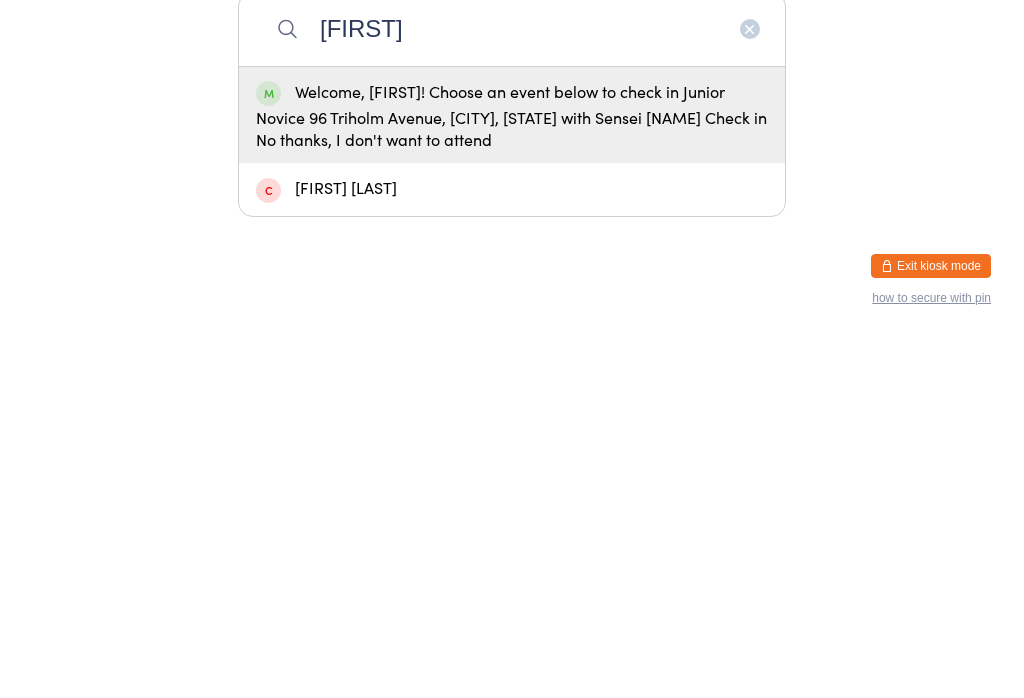 type on "[FIRST]" 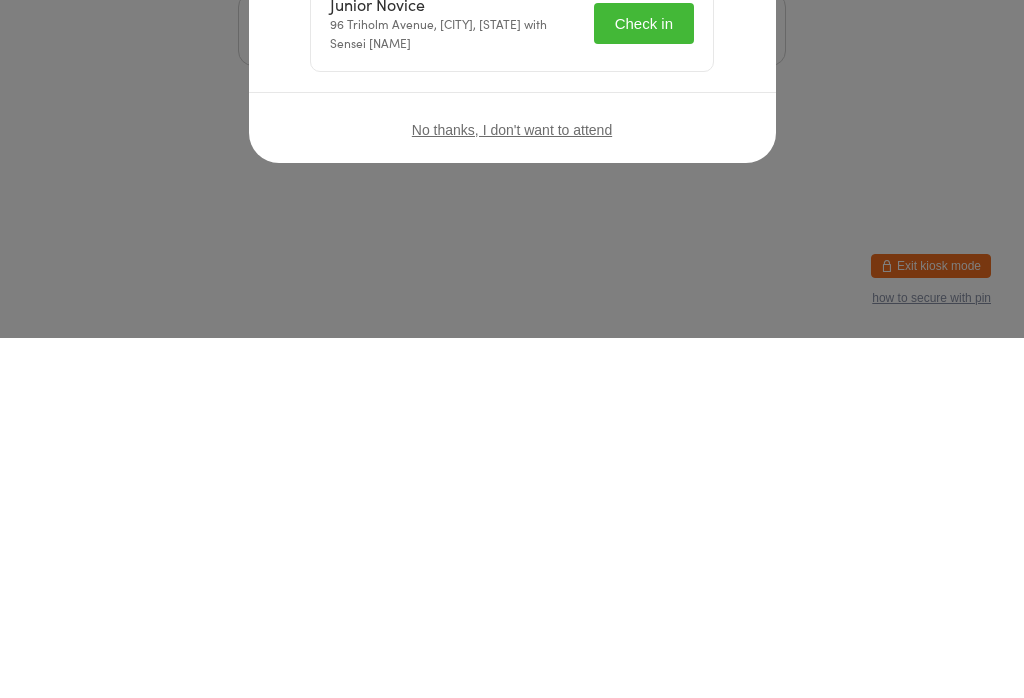 click on "Check in" at bounding box center (644, 383) 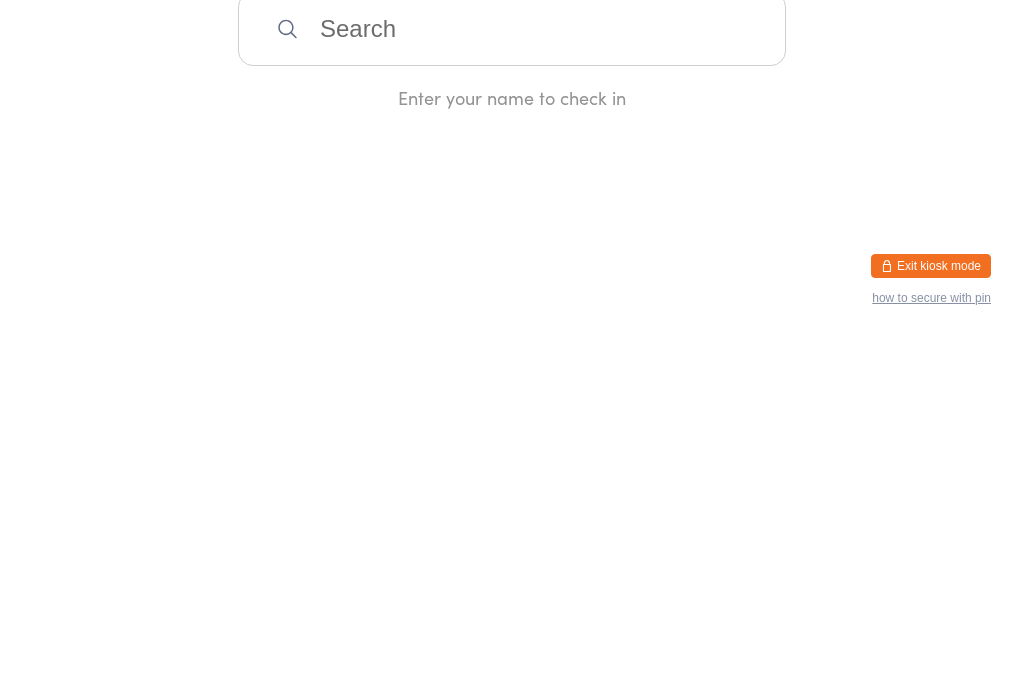 click at bounding box center [512, 389] 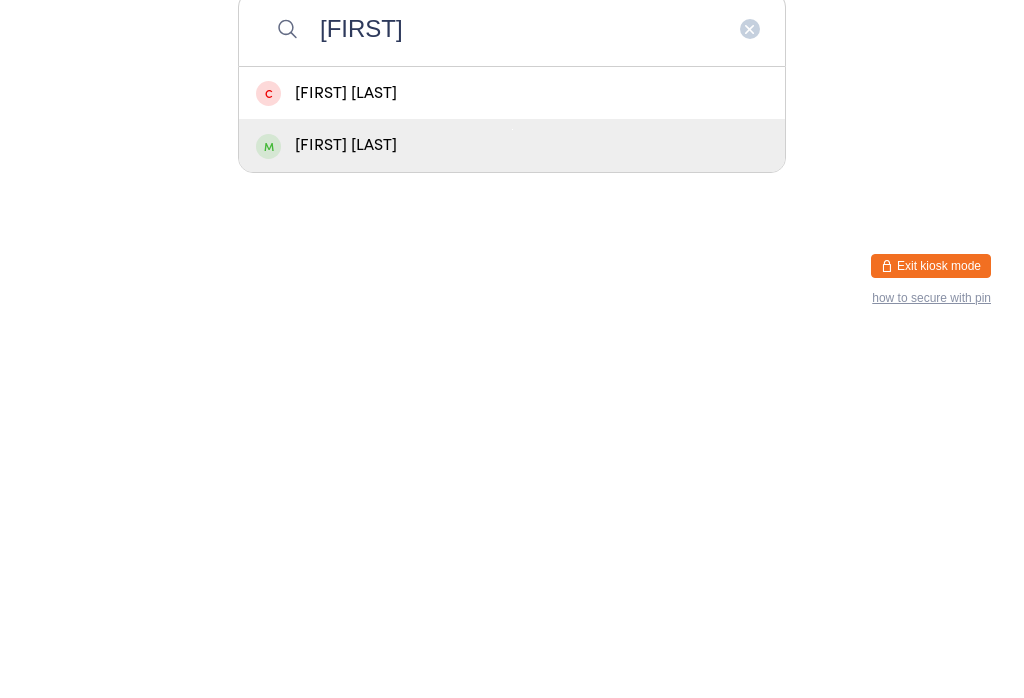 type on "[FIRST]" 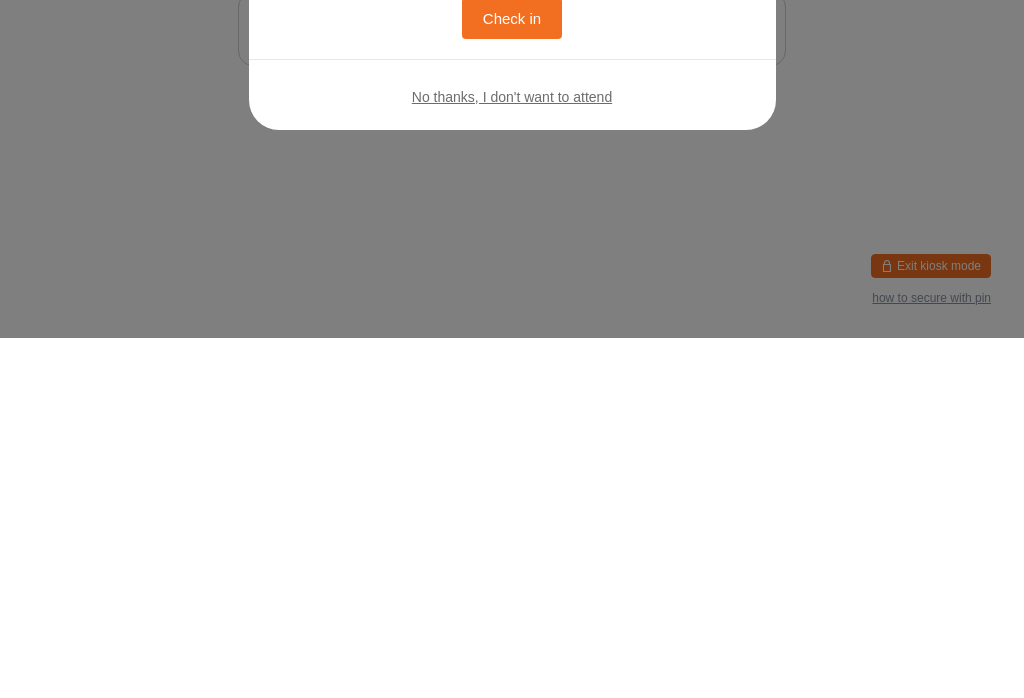 click on "Welcome, [FIRST]! You have no bookings scheduled for today. Click the button below to check in. Check in No thanks, I don't want to attend" at bounding box center [512, 325] 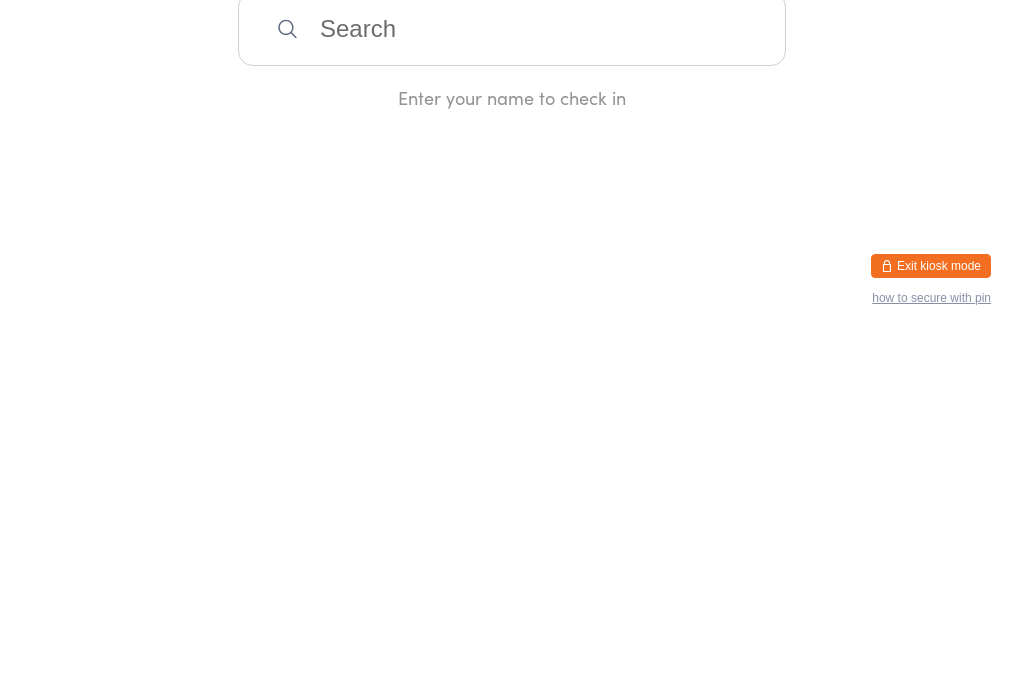 click at bounding box center (512, 389) 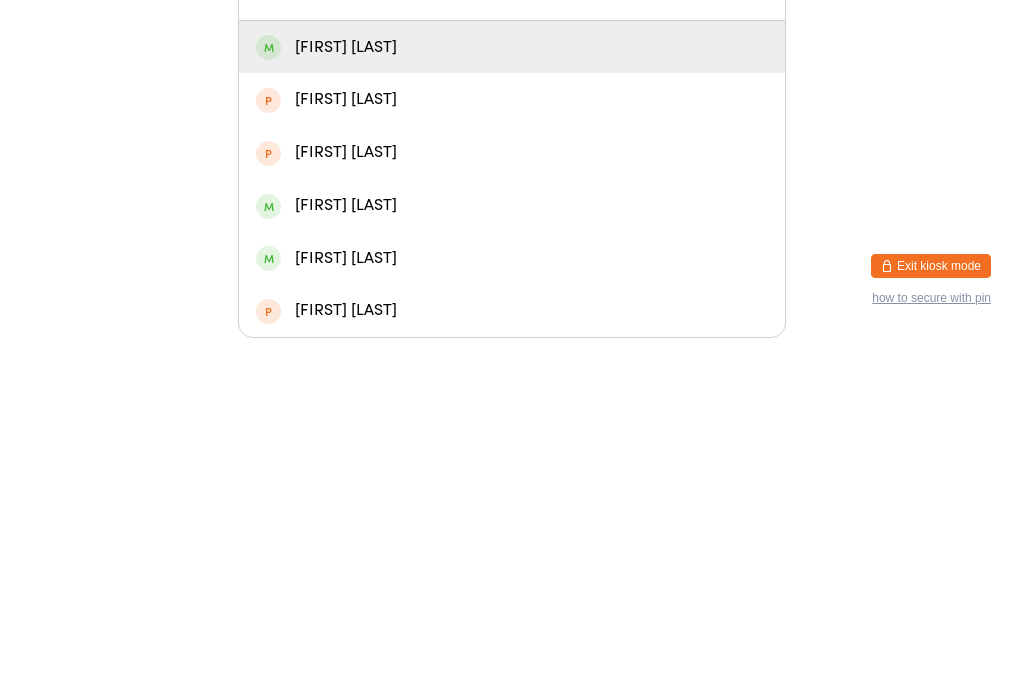 type on "[FIRST]" 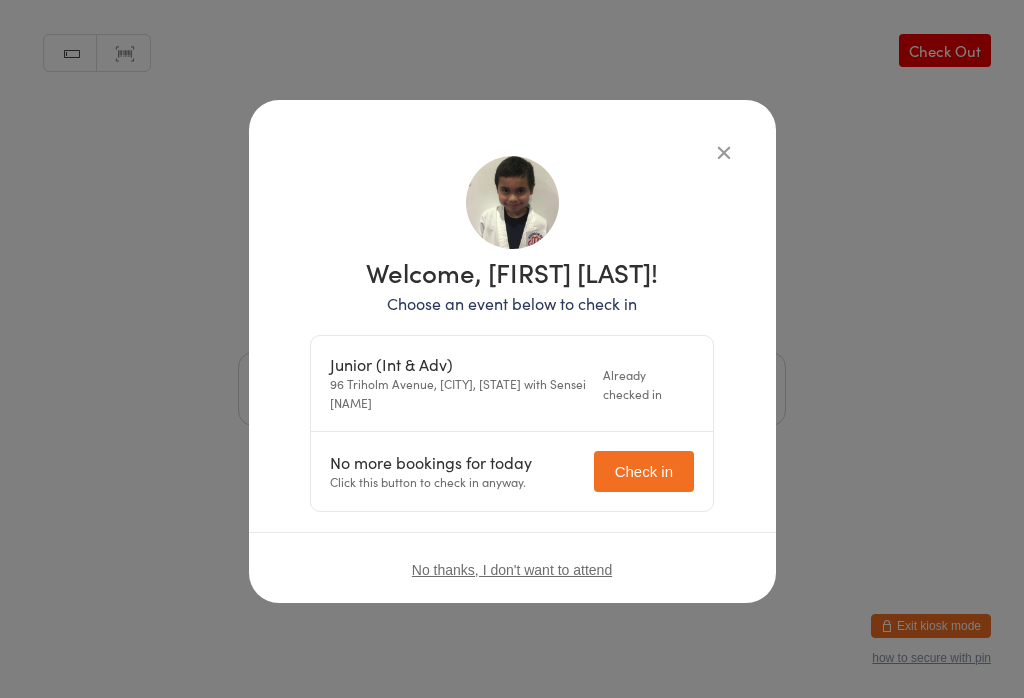 click at bounding box center (724, 152) 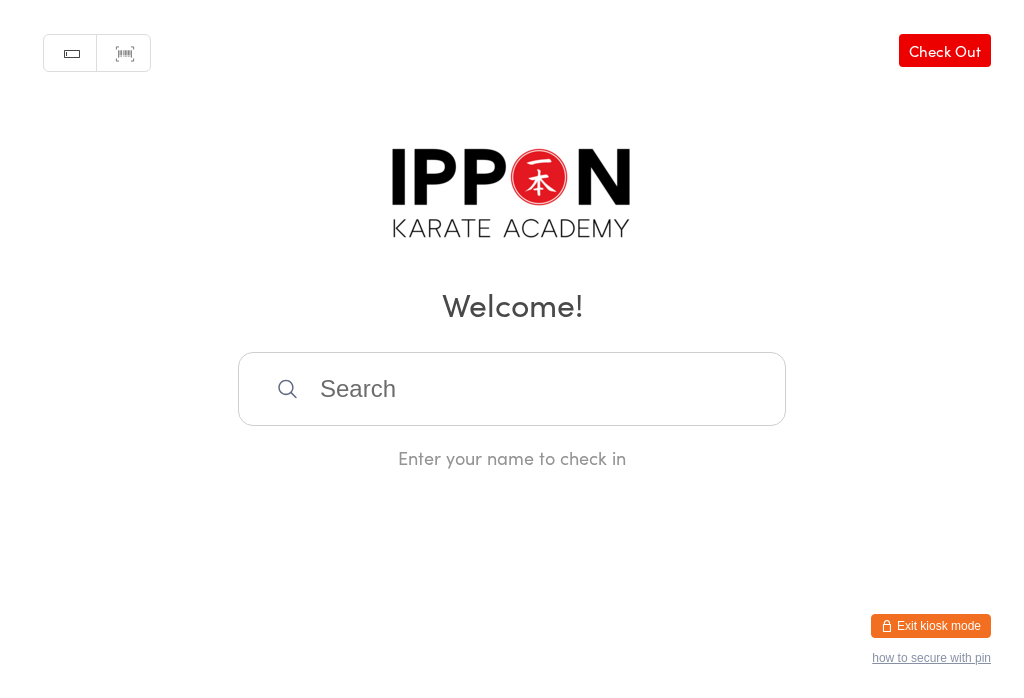 click on "Manual search Scanner input Check Out Welcome! Enter your name to check in" at bounding box center (512, 235) 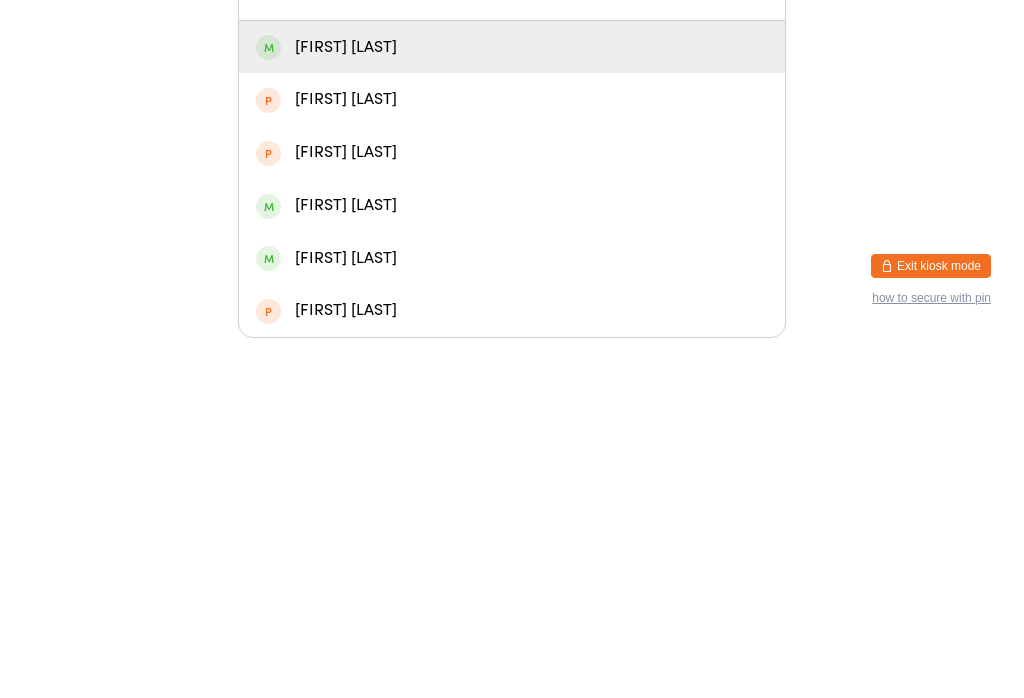 type on "[FIRST]" 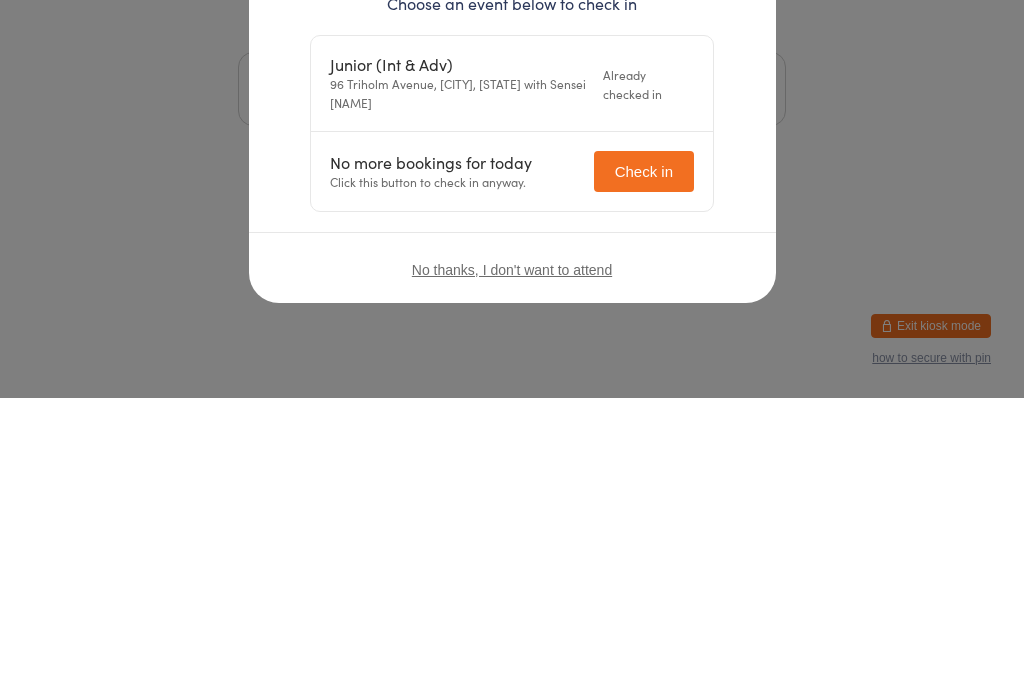 click on "No more bookings for today Click this button to check in anyway. Check in" at bounding box center (512, 471) 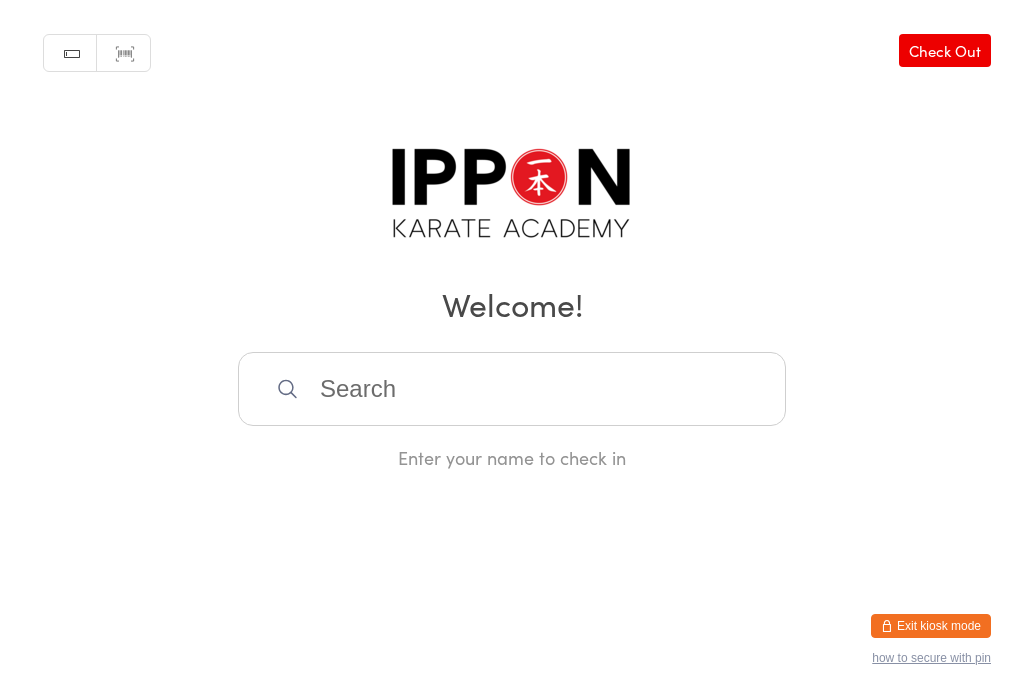 click at bounding box center [512, 389] 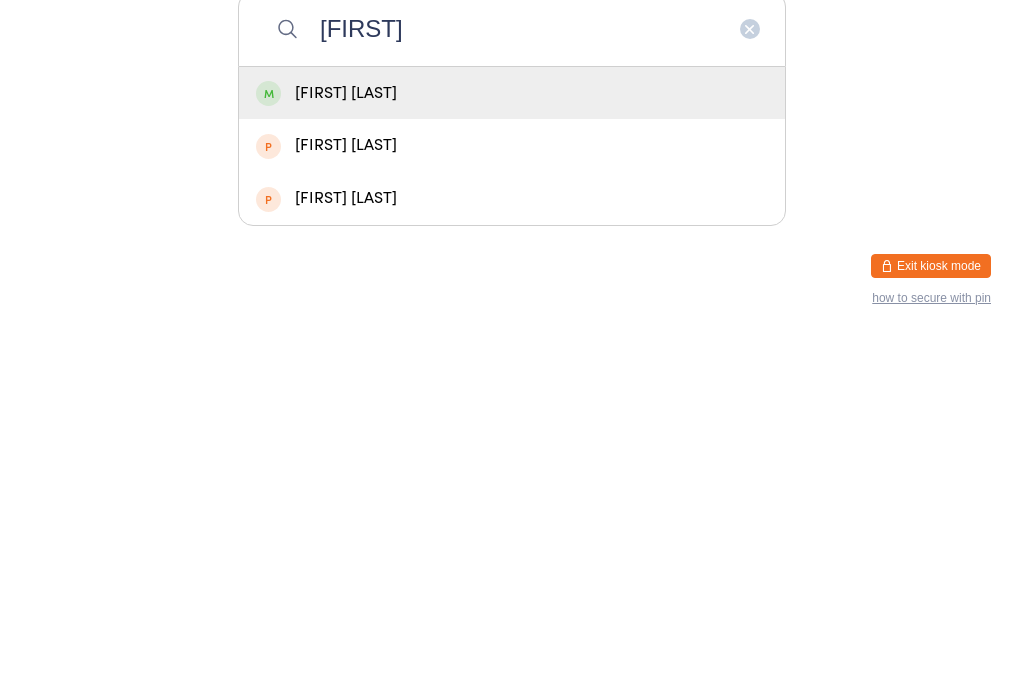 type on "[FIRST]" 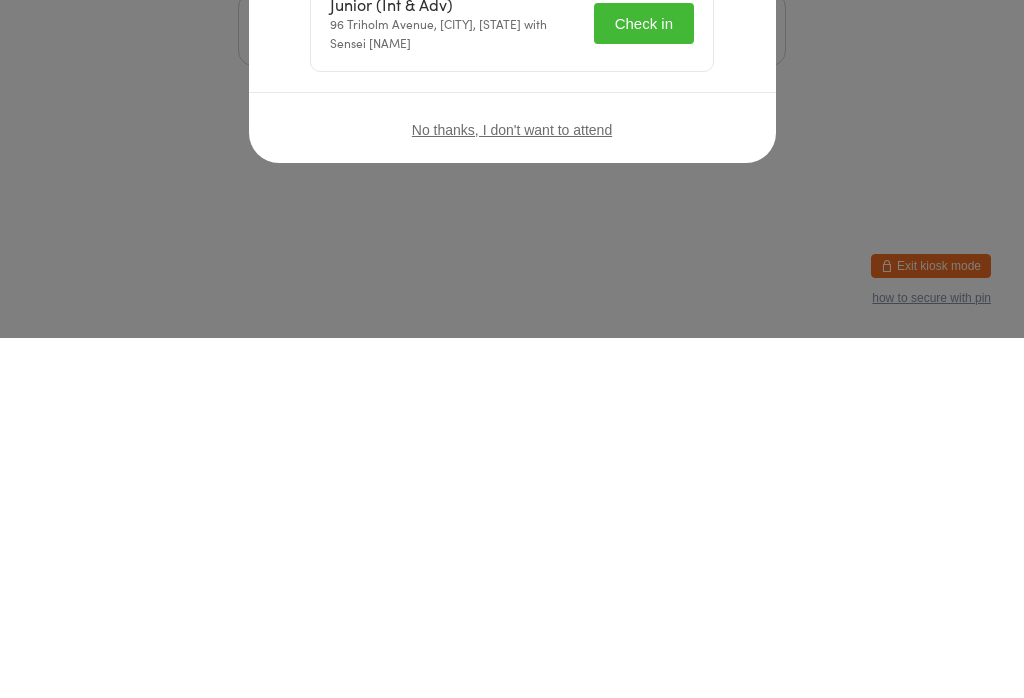 click on "Junior (Int & Adv) 96 Triholm Avenue, [CITY], [STATE] with Sensei [NAME] Check in" at bounding box center (512, 383) 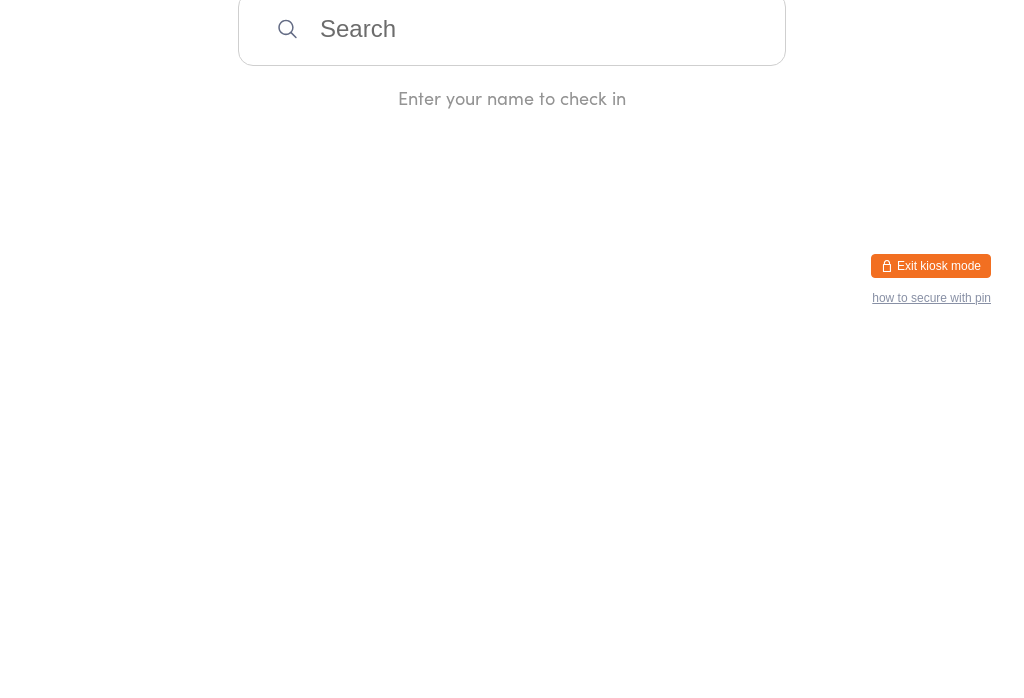 click at bounding box center [512, 389] 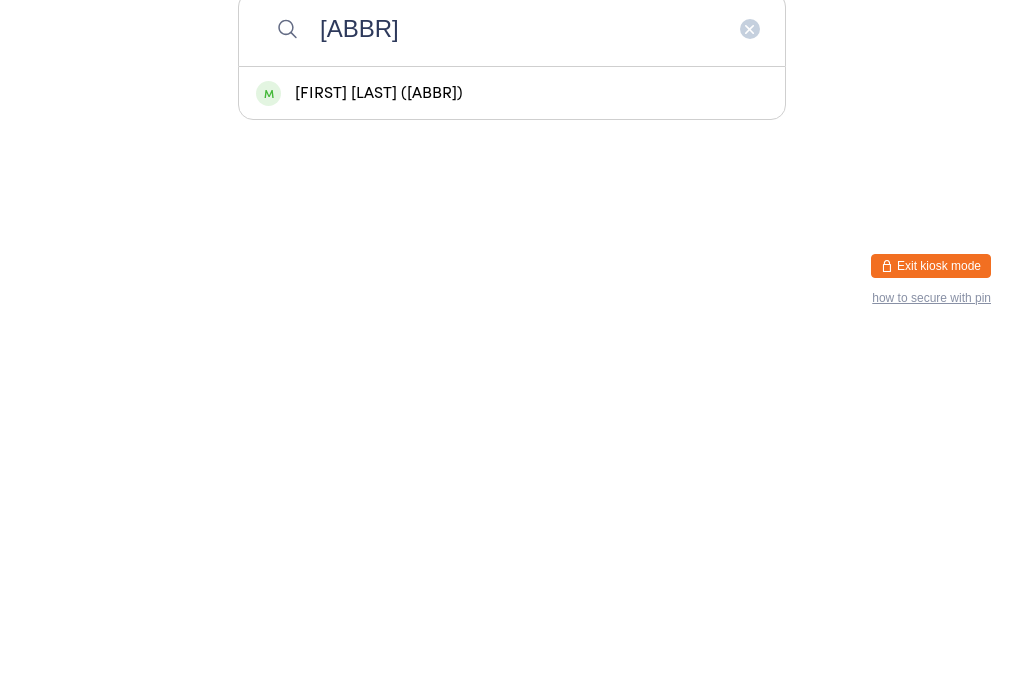 type on "[ABBR]" 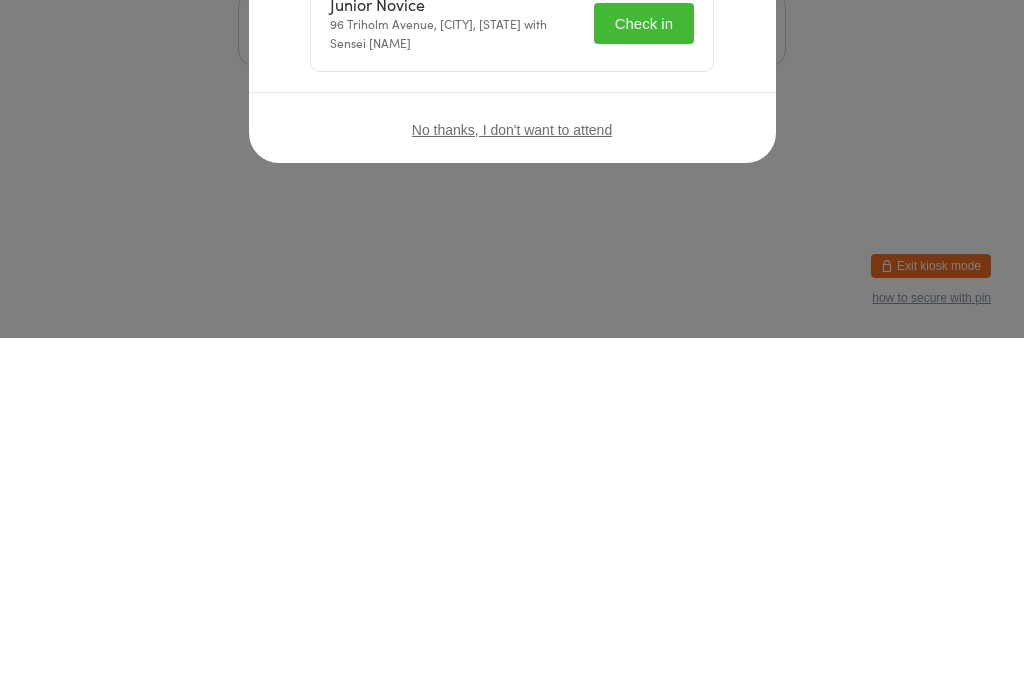 click on "Check in" at bounding box center (644, 383) 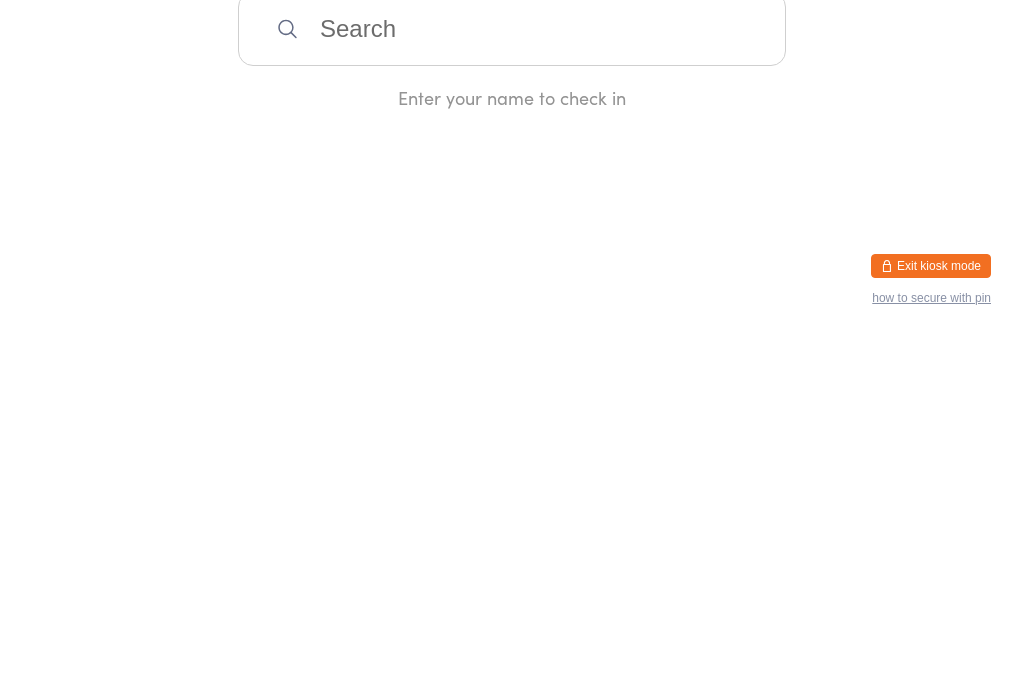 click at bounding box center [512, 389] 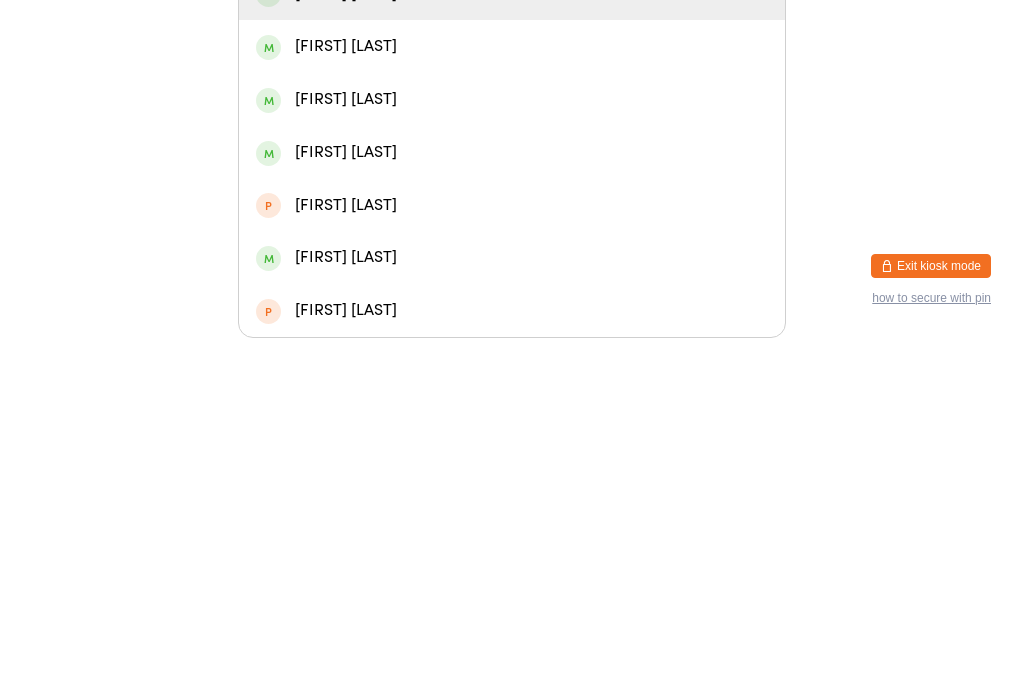type on "[FIRST]" 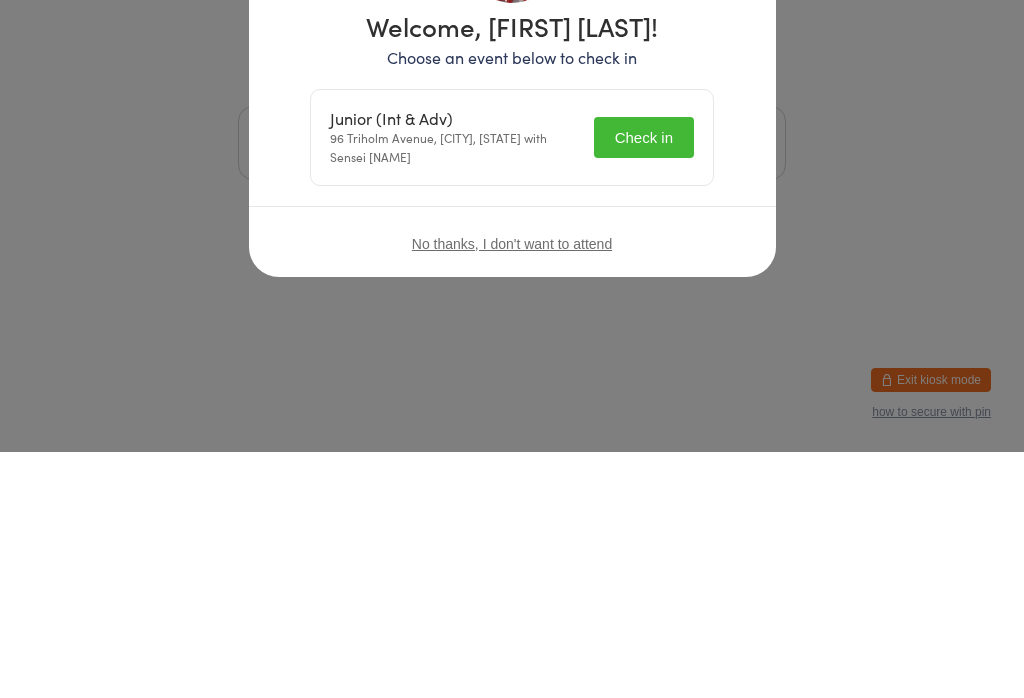 click on "Welcome, [FIRST] [LAST]! Choose an event below to check in Junior (Int & Adv) 96 Triholm Avenue, [CITY], [STATE] with Sensei [NAME] Check in No thanks, I don't want to attend" at bounding box center (512, 349) 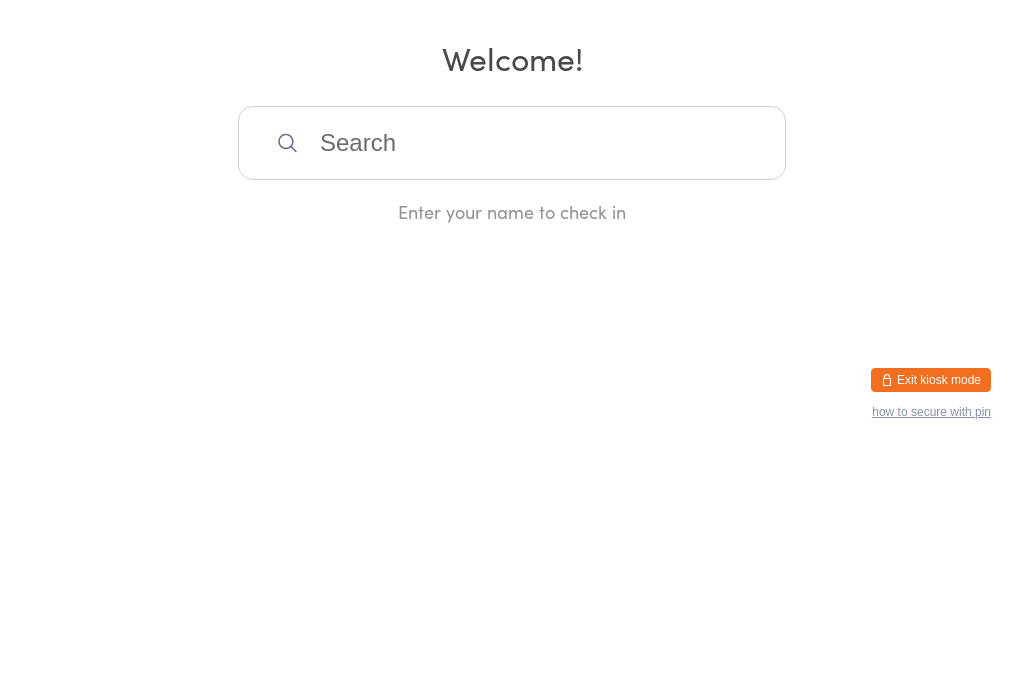 click on "You have now entered Kiosk Mode. Members will be able to check themselves in using the search field below. Click "Exit kiosk mode" below to exit Kiosk Mode at any time. Checked in successfully. Manual search Scanner input Check Out Welcome! Enter your name to check in Exit kiosk mode how to secure with pin" at bounding box center [512, 349] 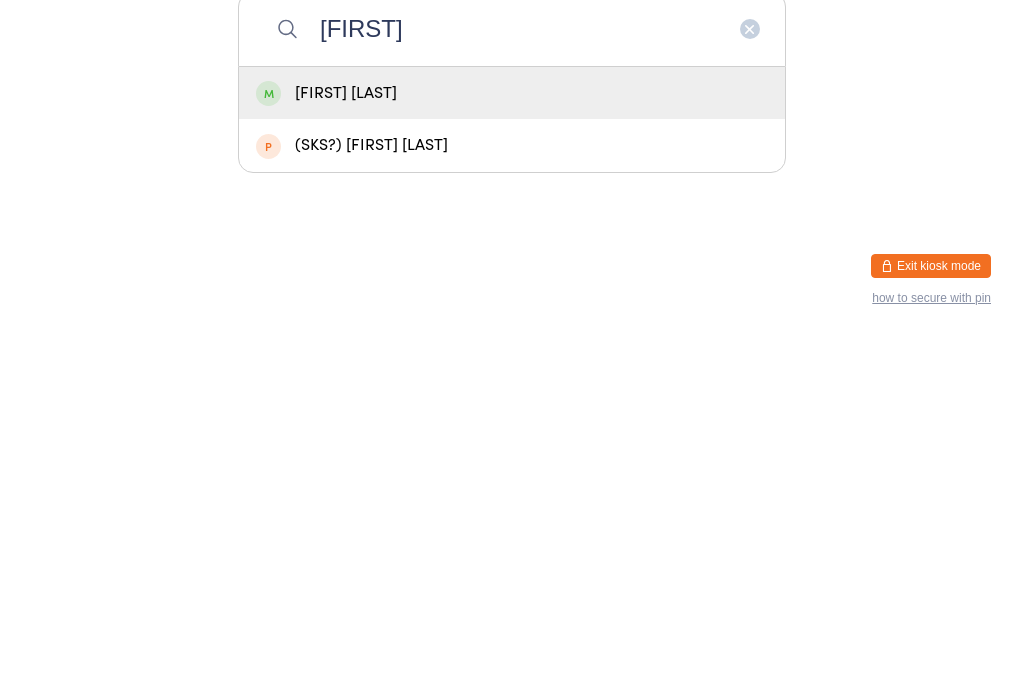 type on "[FIRST]" 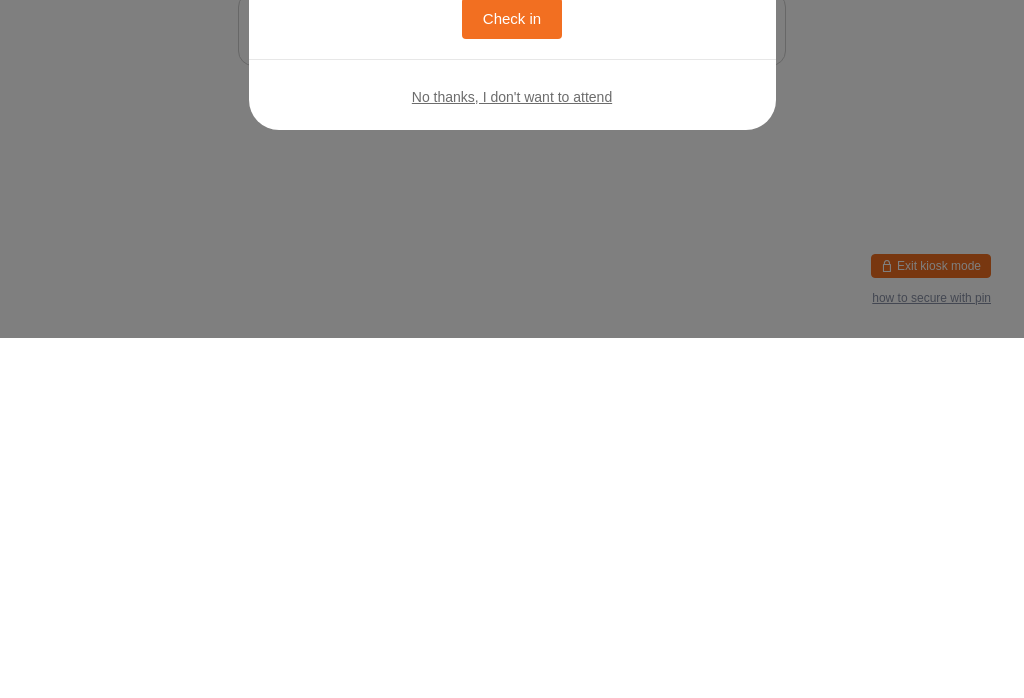 click on "Check in" at bounding box center (512, 378) 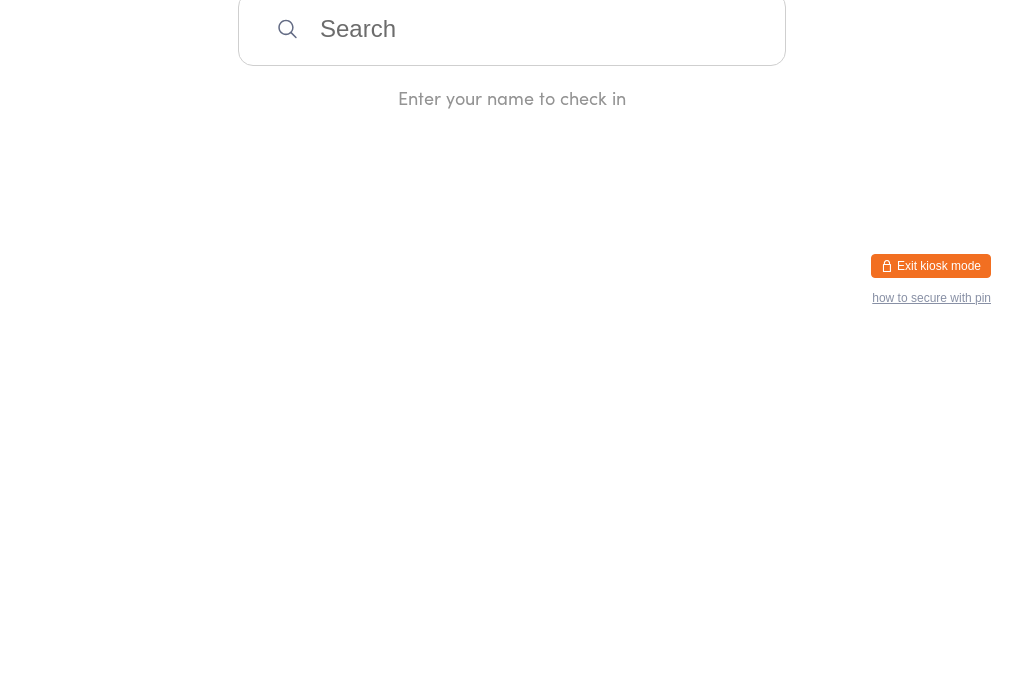 click at bounding box center (512, 389) 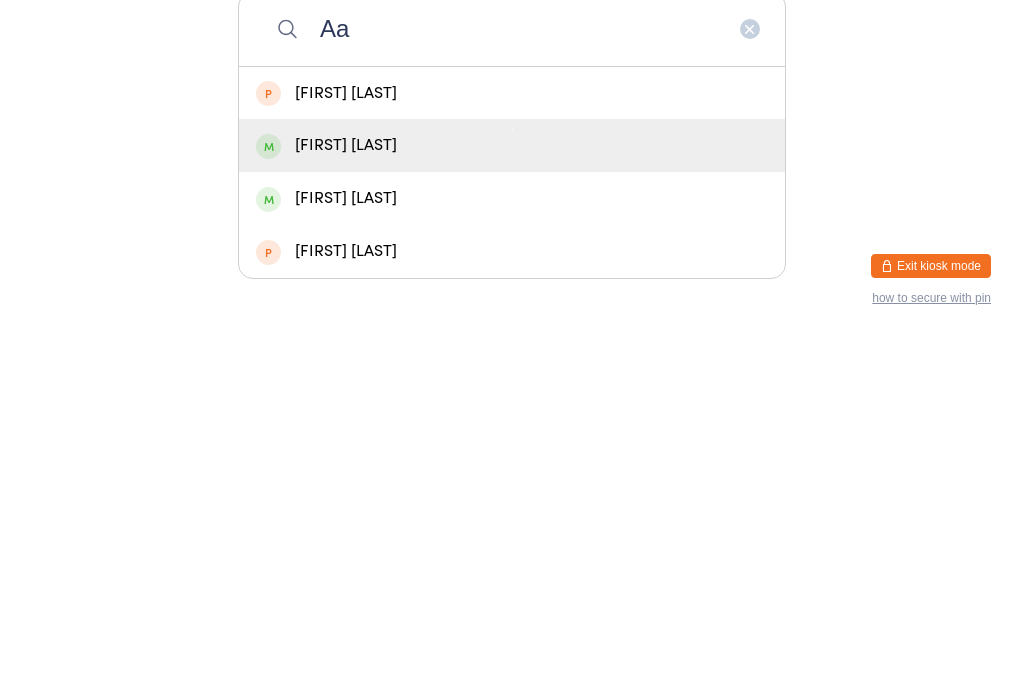 type on "Aa" 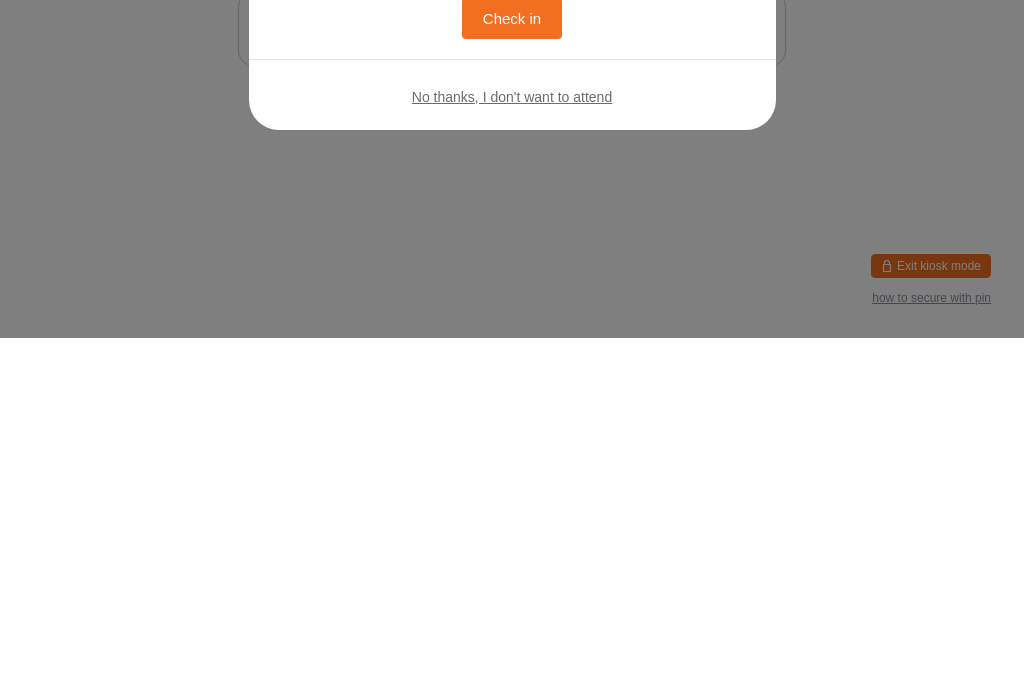 click on "Check in" at bounding box center [512, 378] 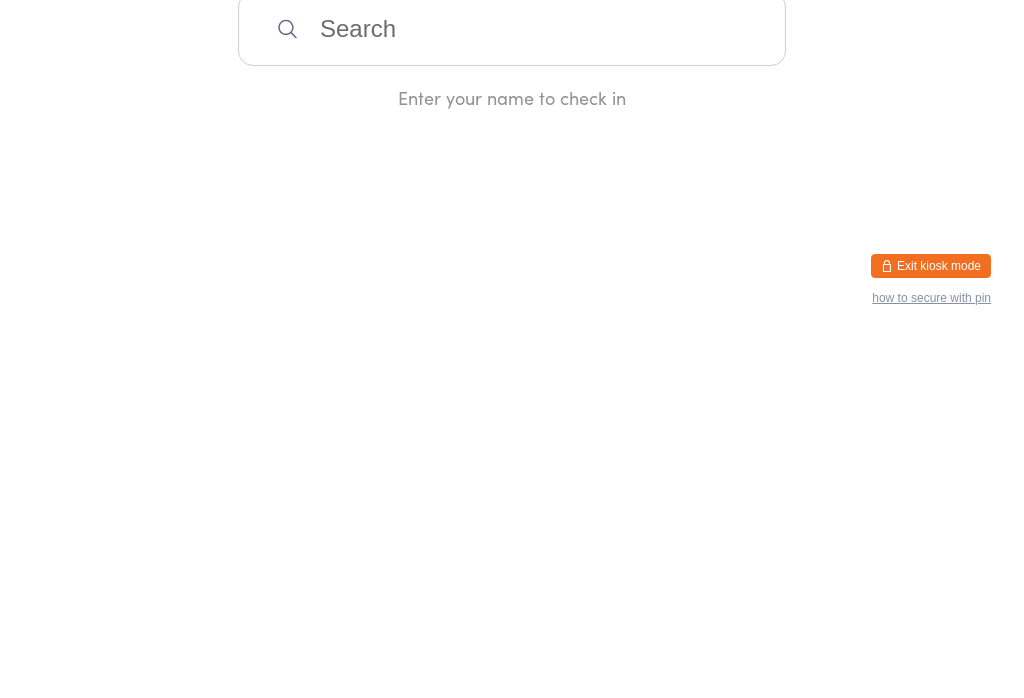 click at bounding box center (512, 389) 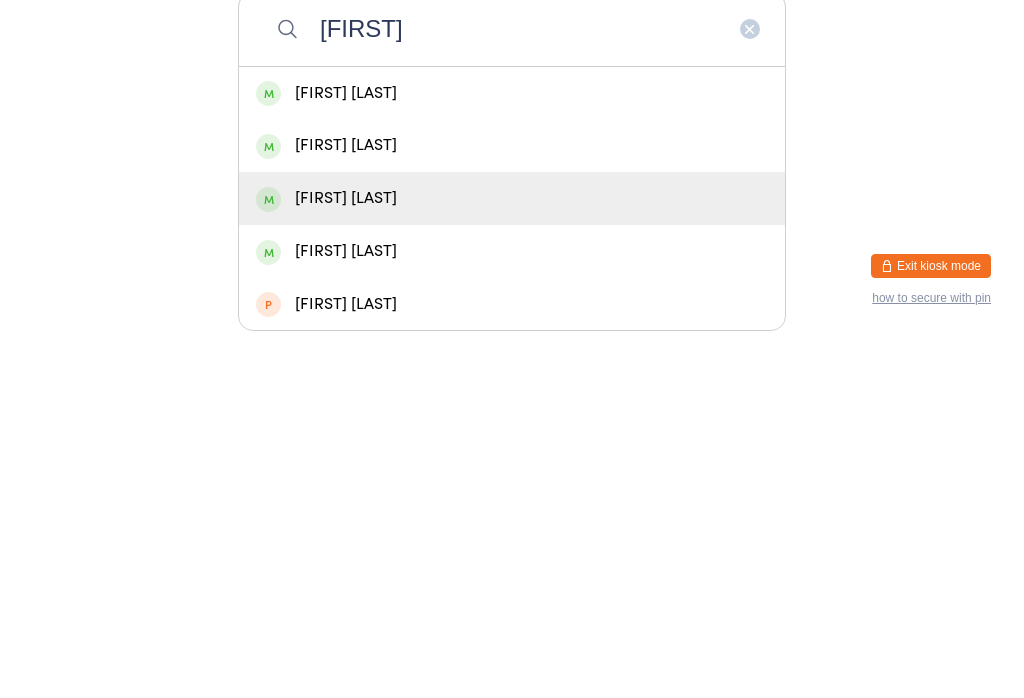 type on "[FIRST]" 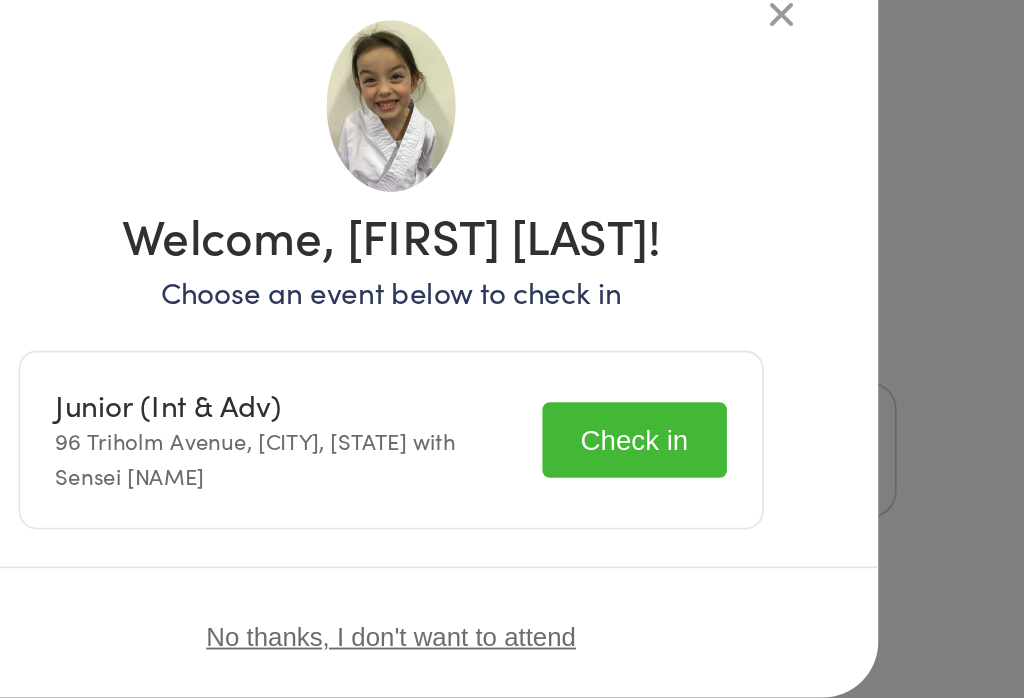 click on "Check in" at bounding box center [644, 383] 